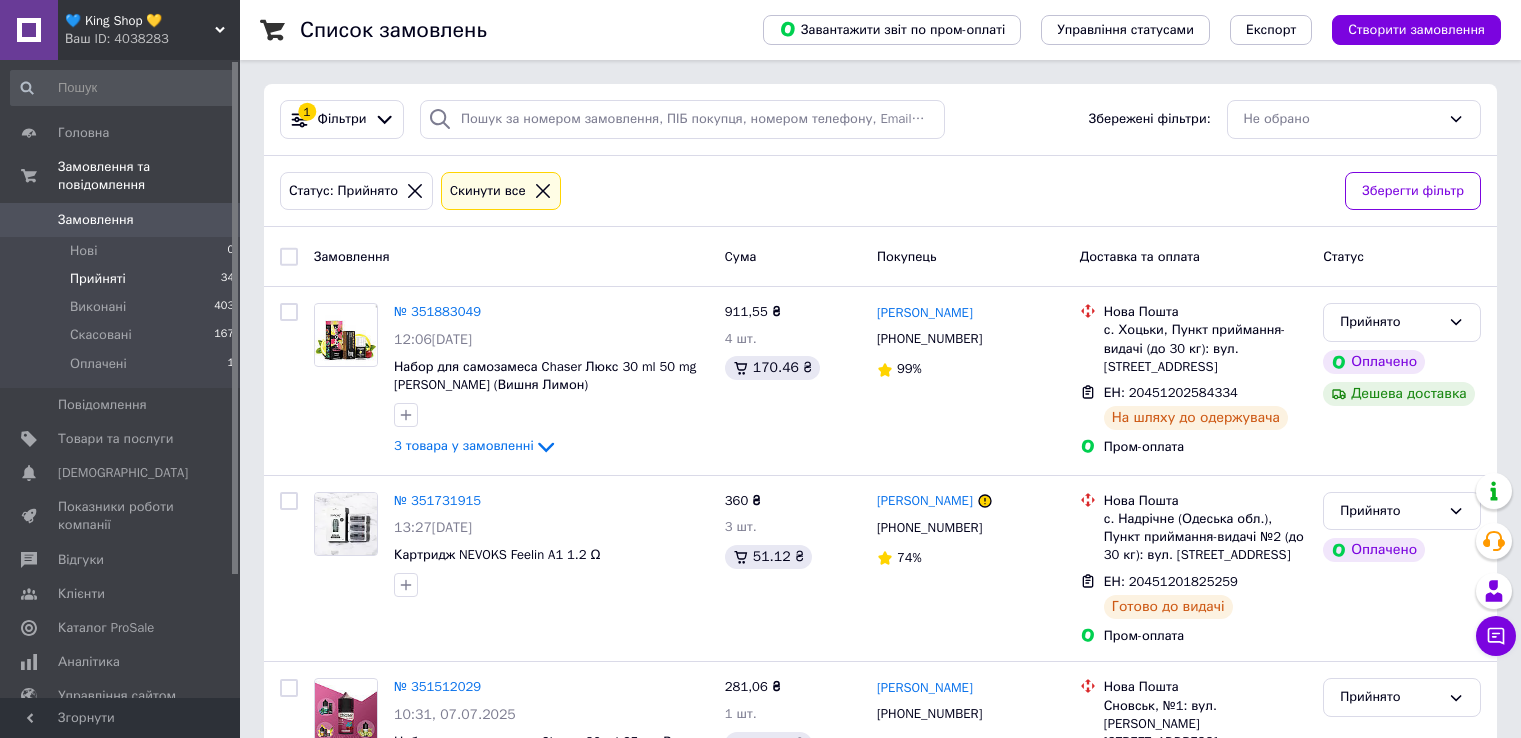 scroll, scrollTop: 0, scrollLeft: 0, axis: both 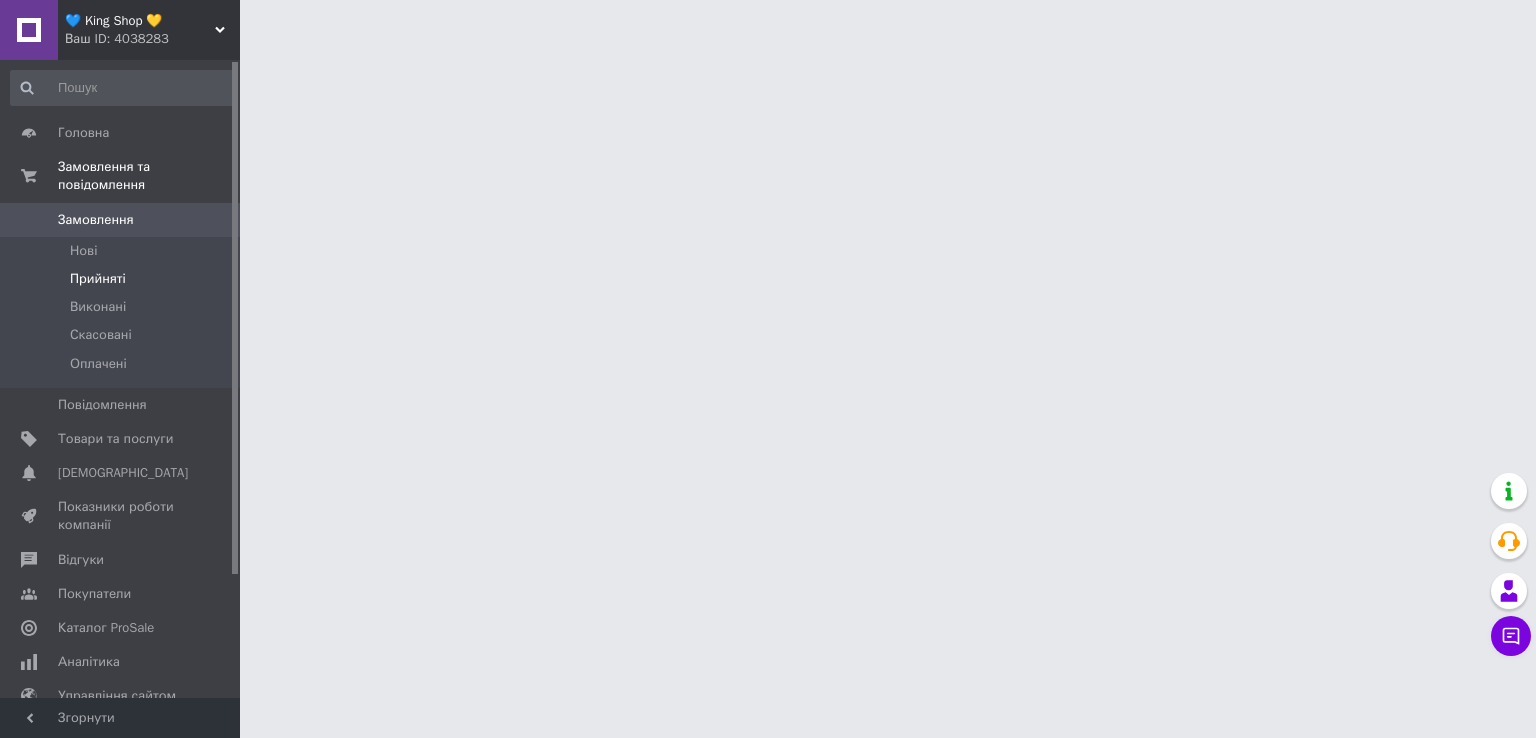 click on "Прийняті" at bounding box center (123, 279) 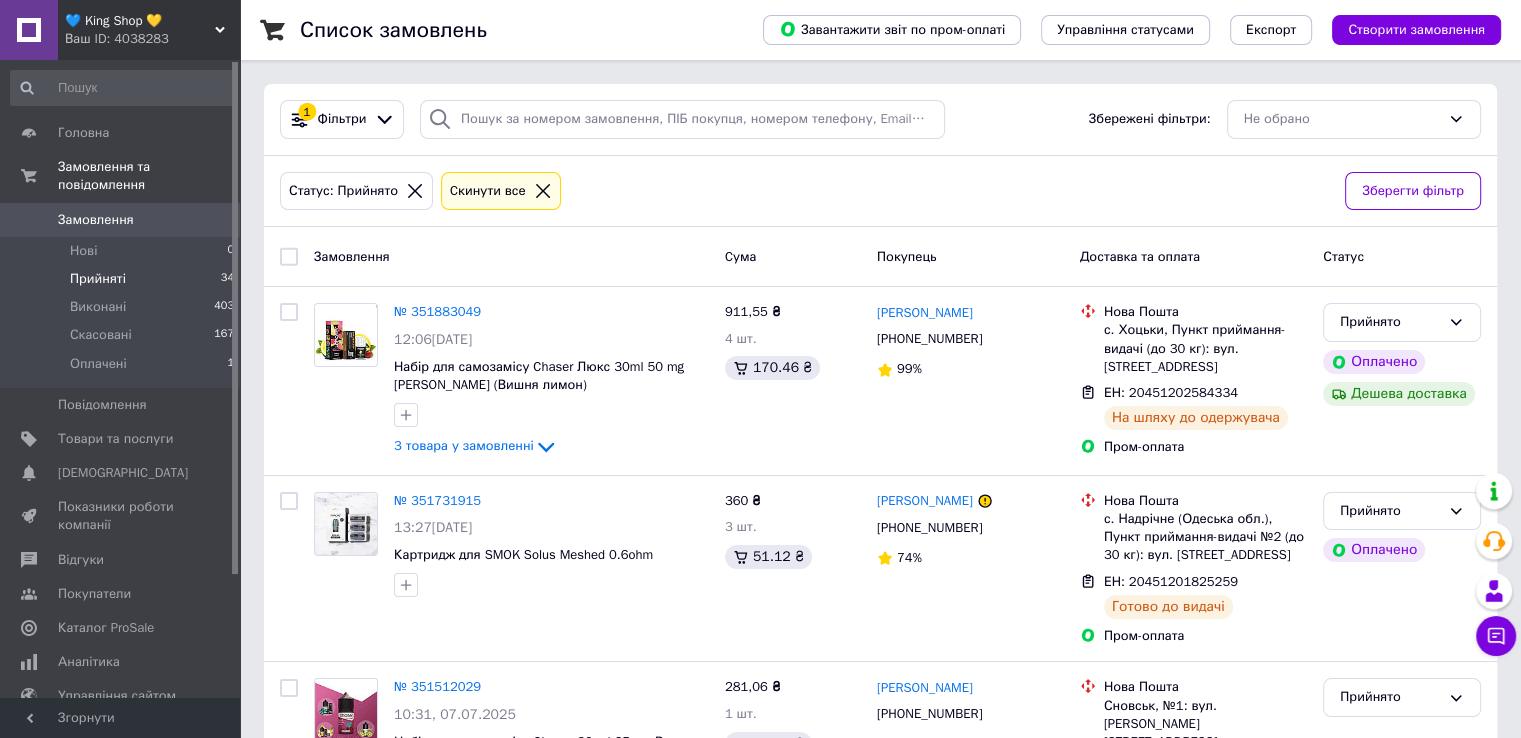 click on "Прийняті 34" at bounding box center (123, 279) 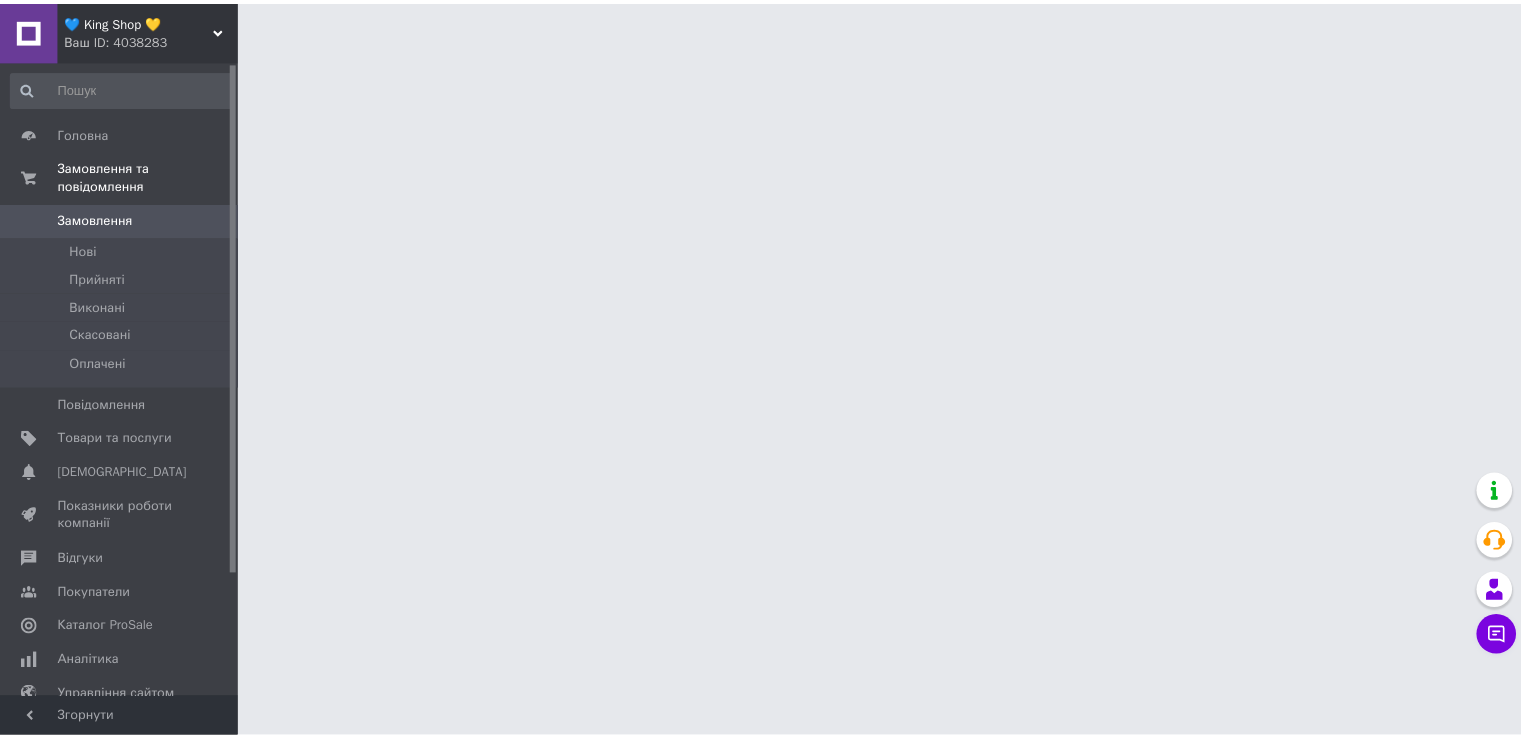 scroll, scrollTop: 0, scrollLeft: 0, axis: both 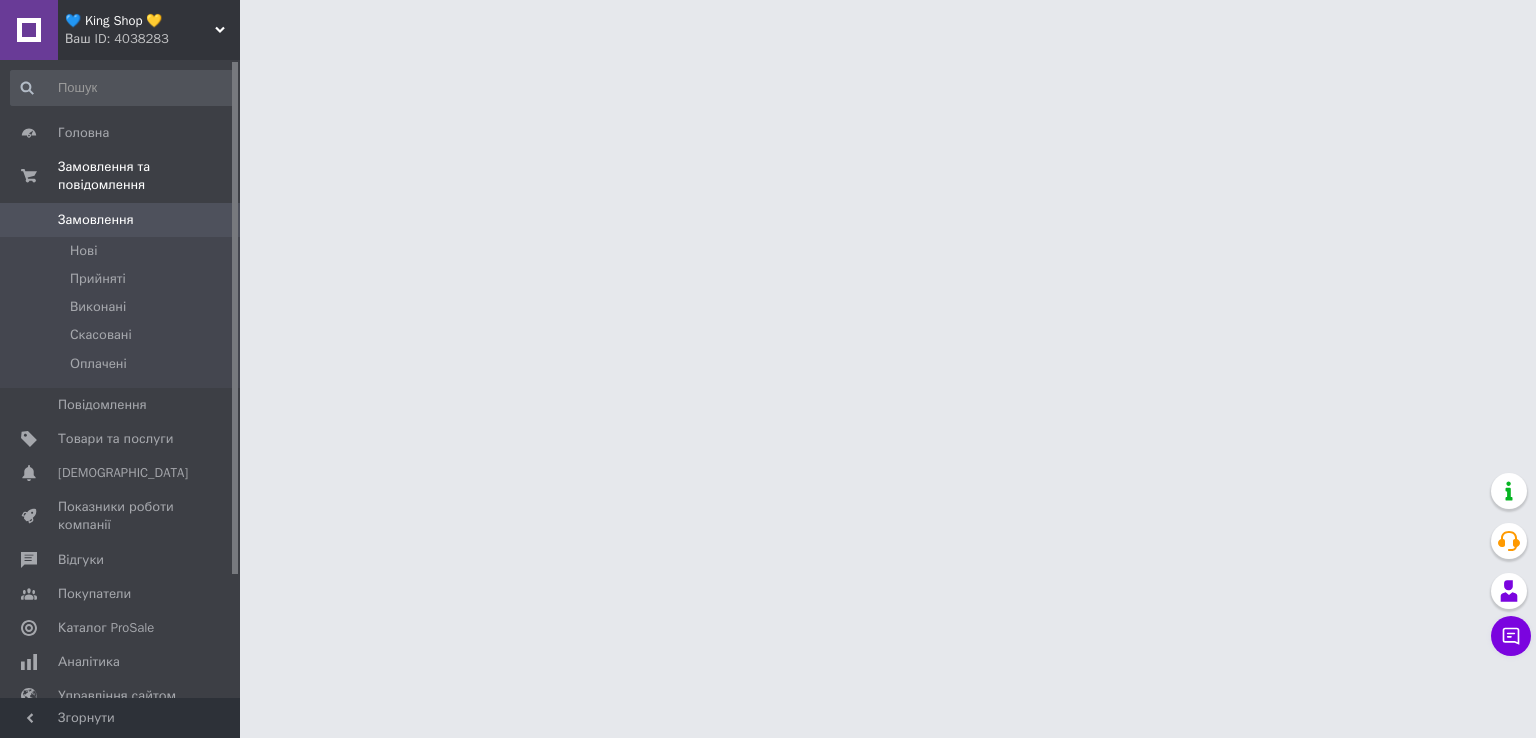 click on "Прийняті" at bounding box center (98, 279) 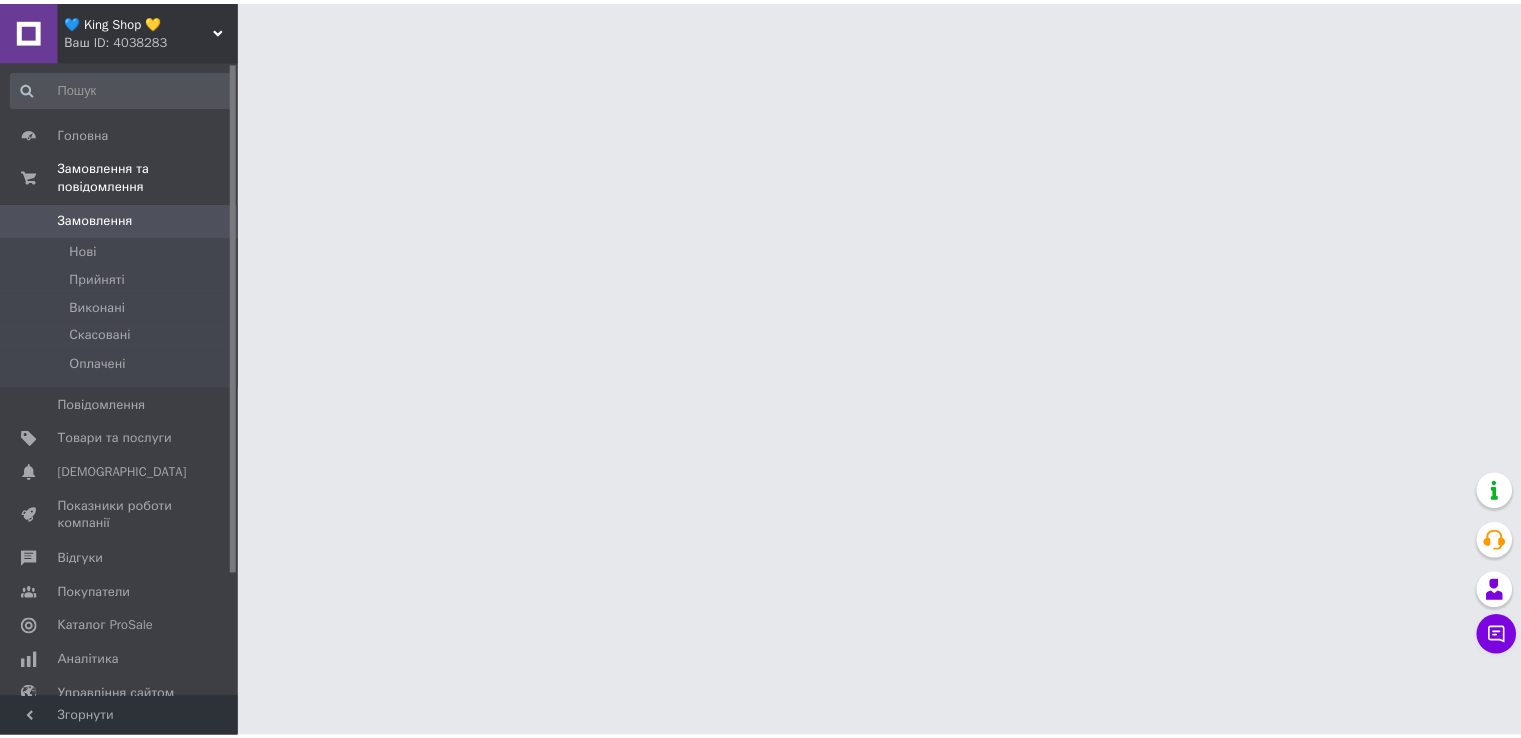 scroll, scrollTop: 0, scrollLeft: 0, axis: both 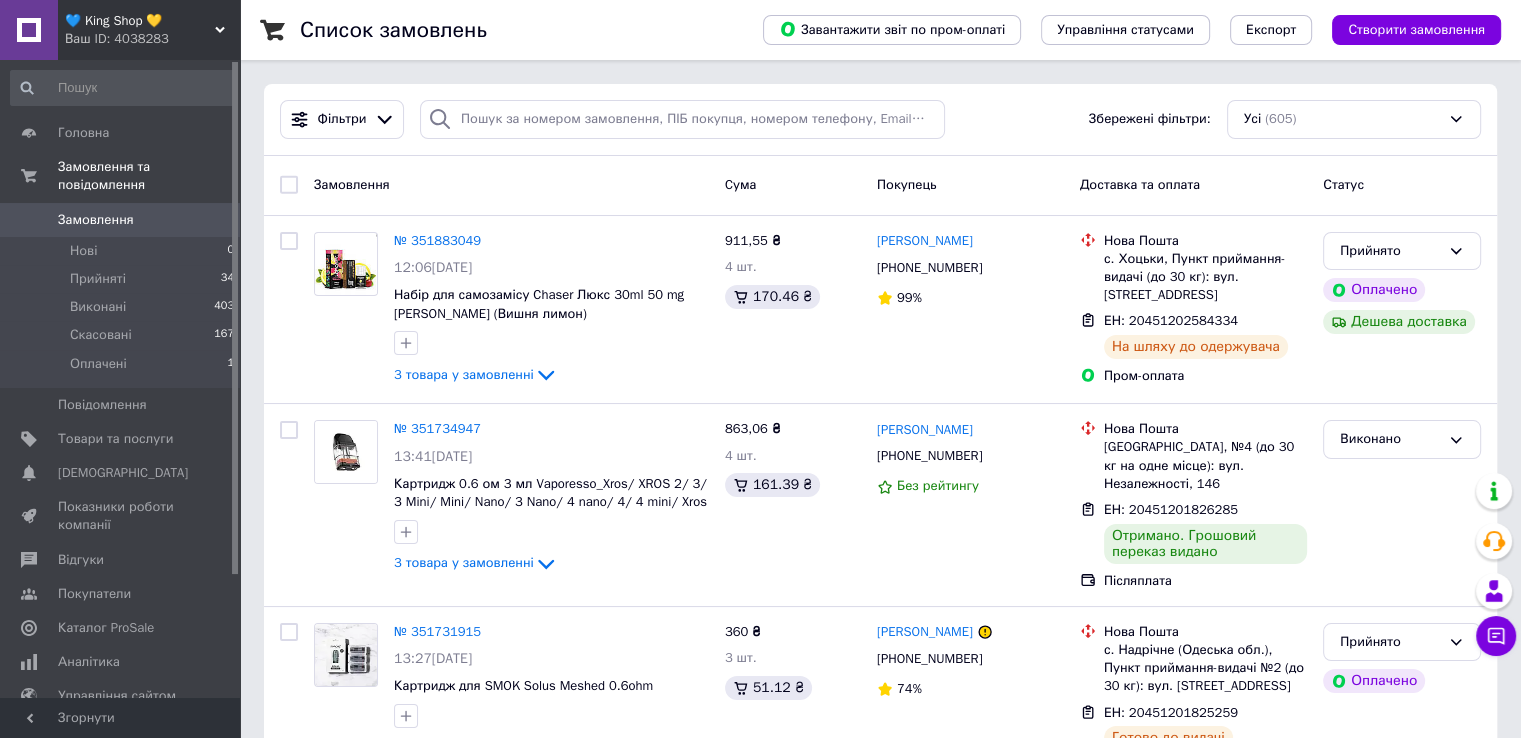 click on "Прийняті" at bounding box center [98, 279] 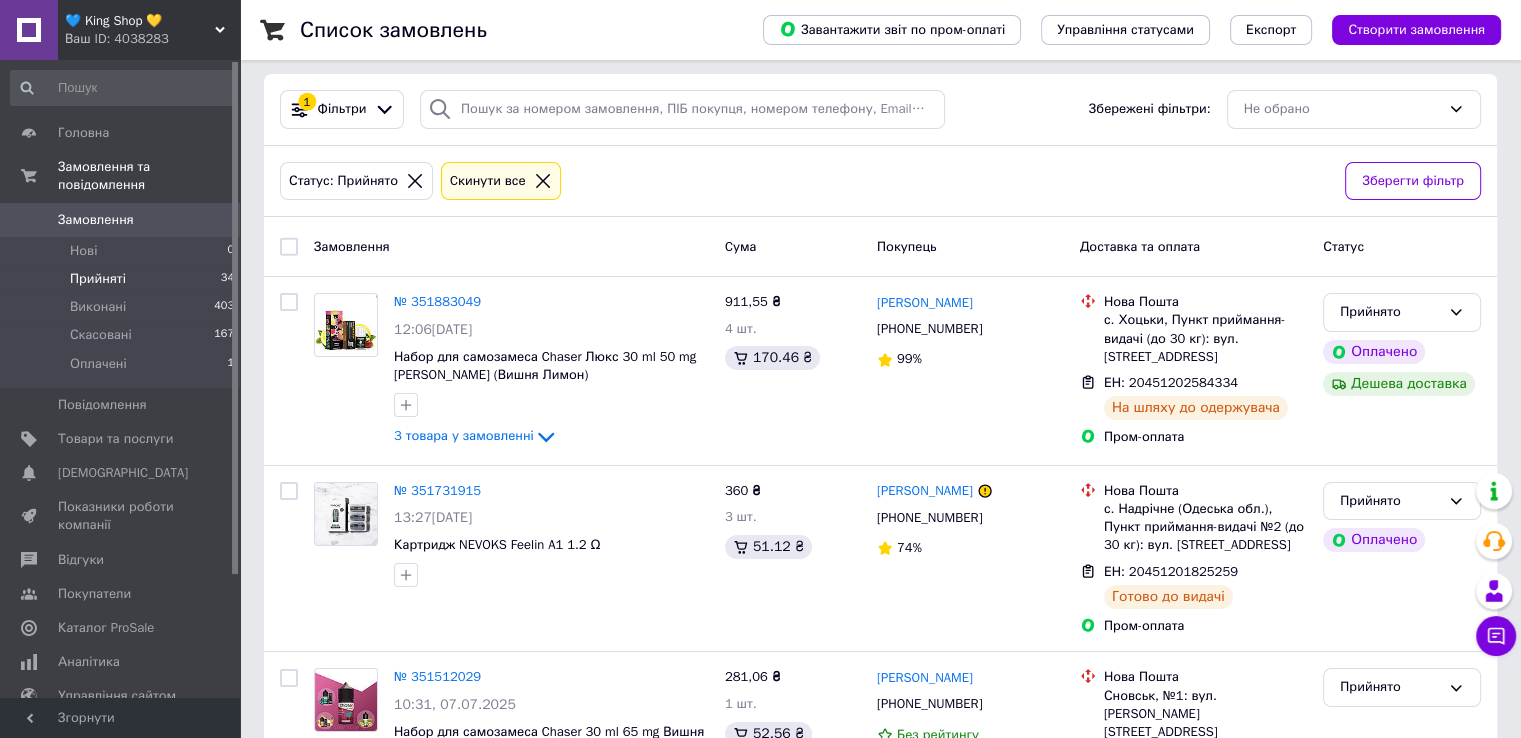 scroll, scrollTop: 0, scrollLeft: 0, axis: both 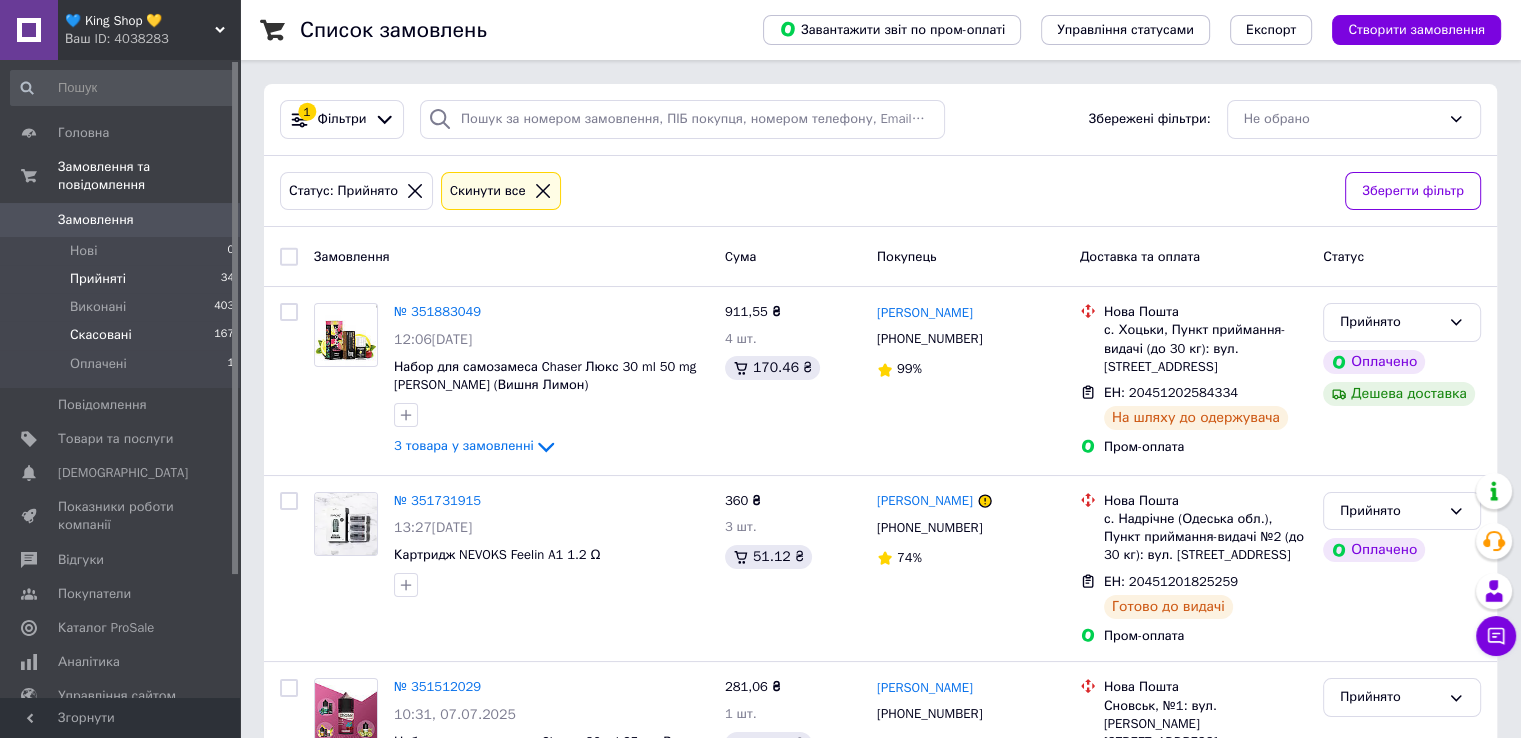 click on "Скасовані 167" at bounding box center (123, 335) 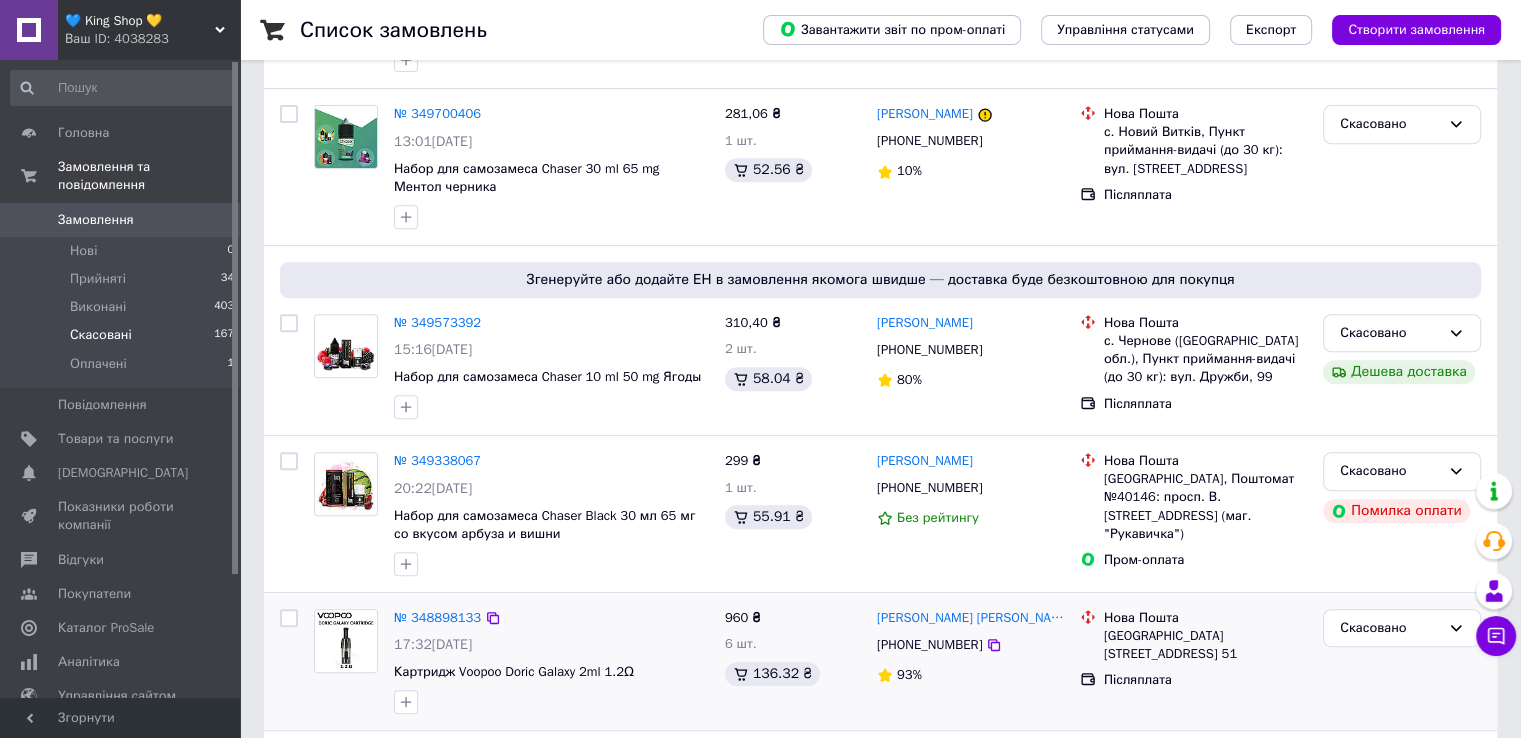 scroll, scrollTop: 0, scrollLeft: 0, axis: both 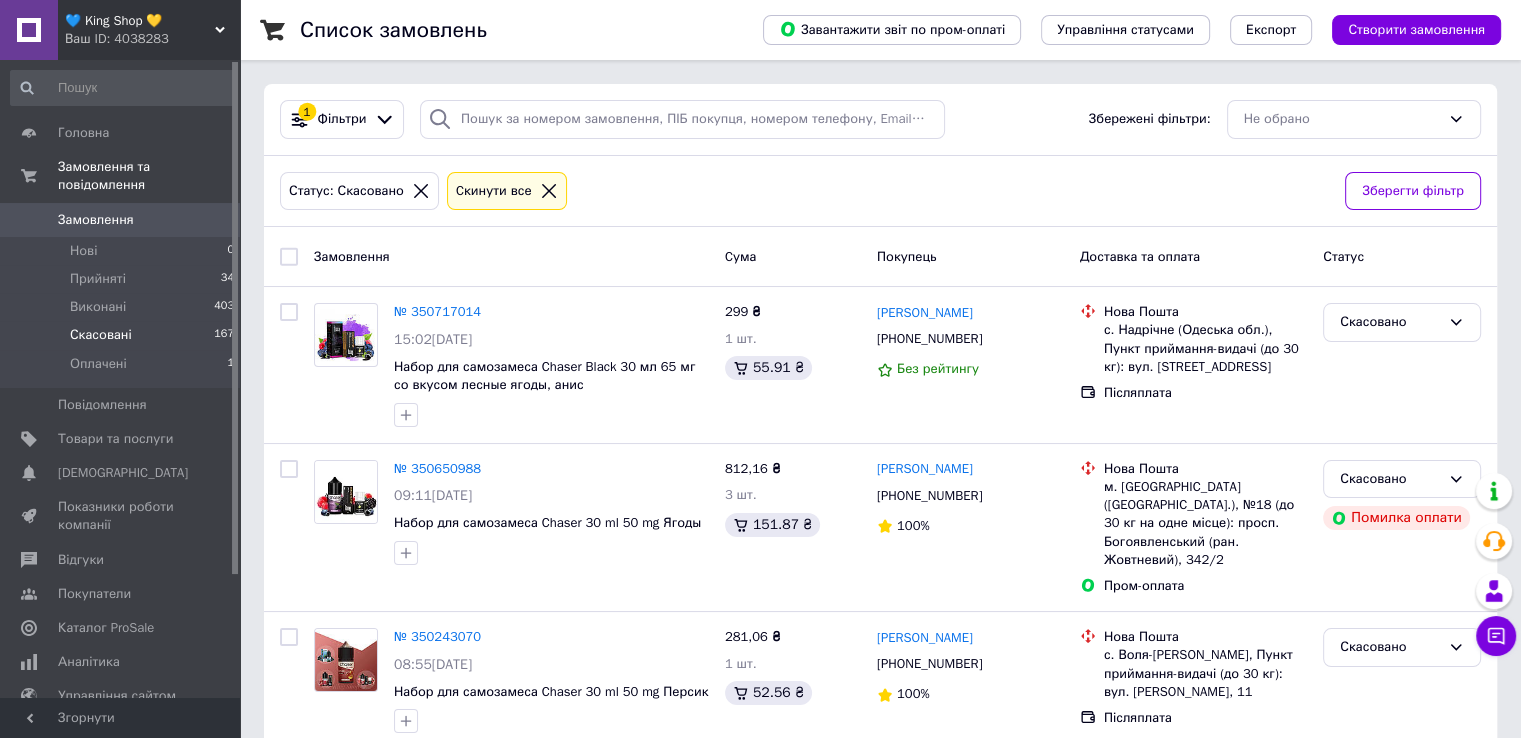 click on "Замовлення 0" at bounding box center (123, 220) 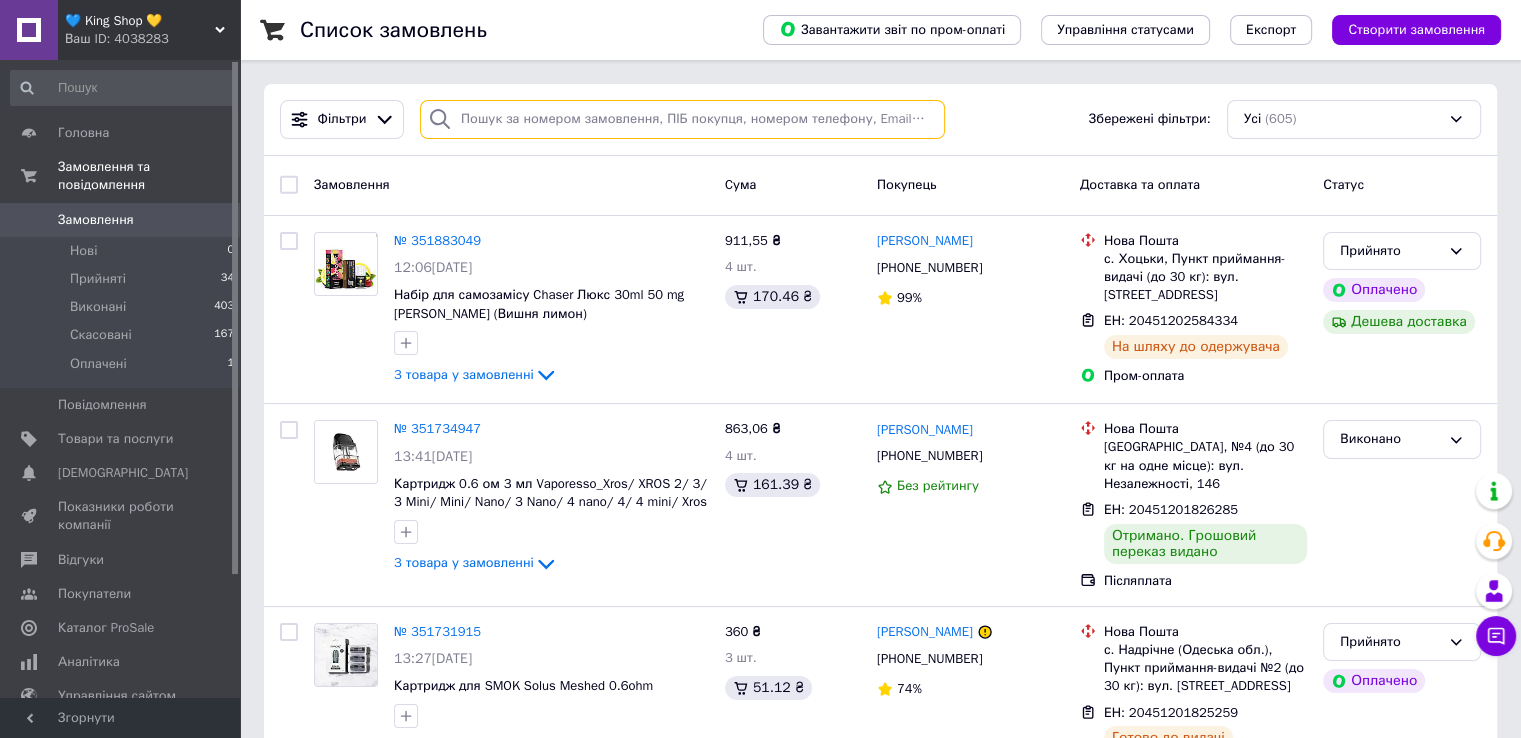 click at bounding box center [682, 119] 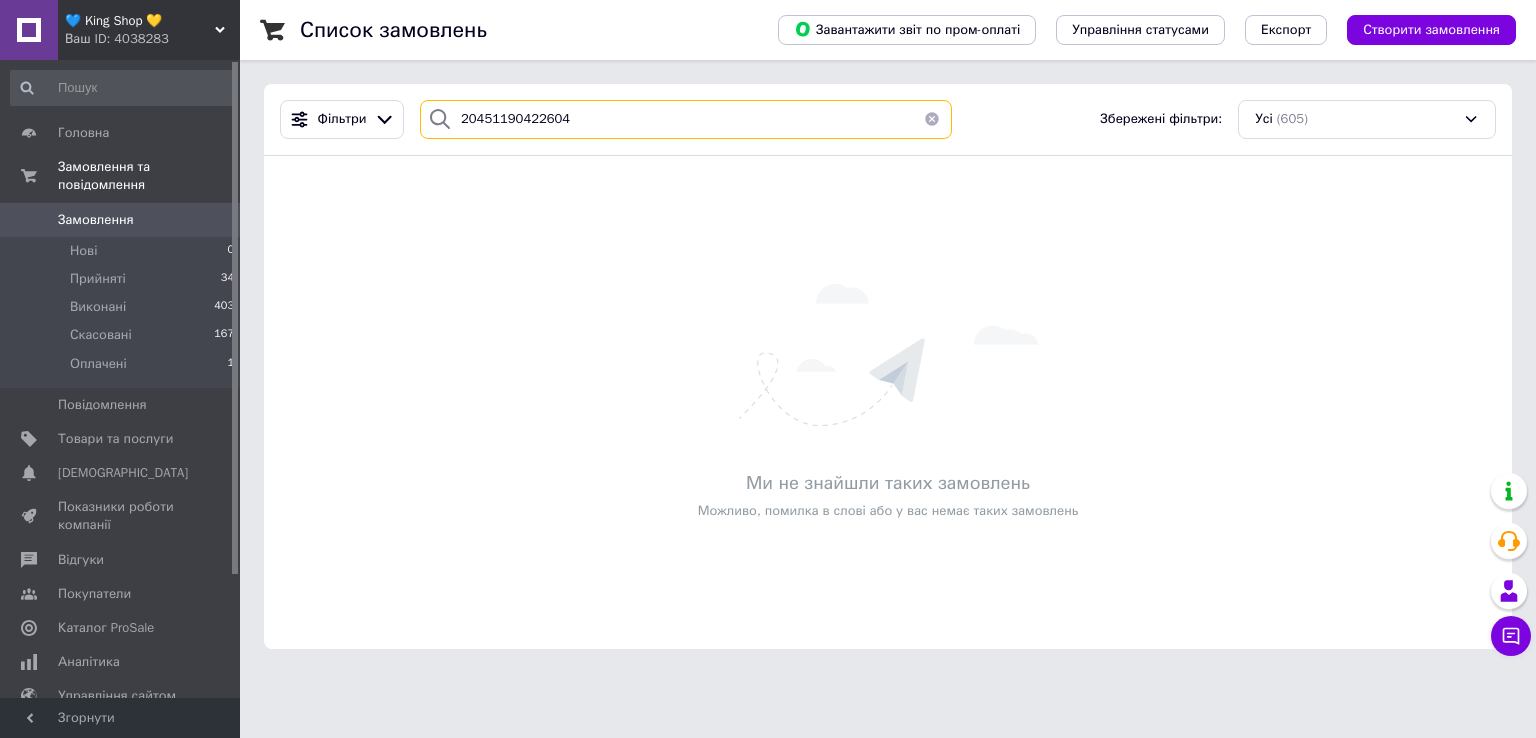 type on "20451190422604" 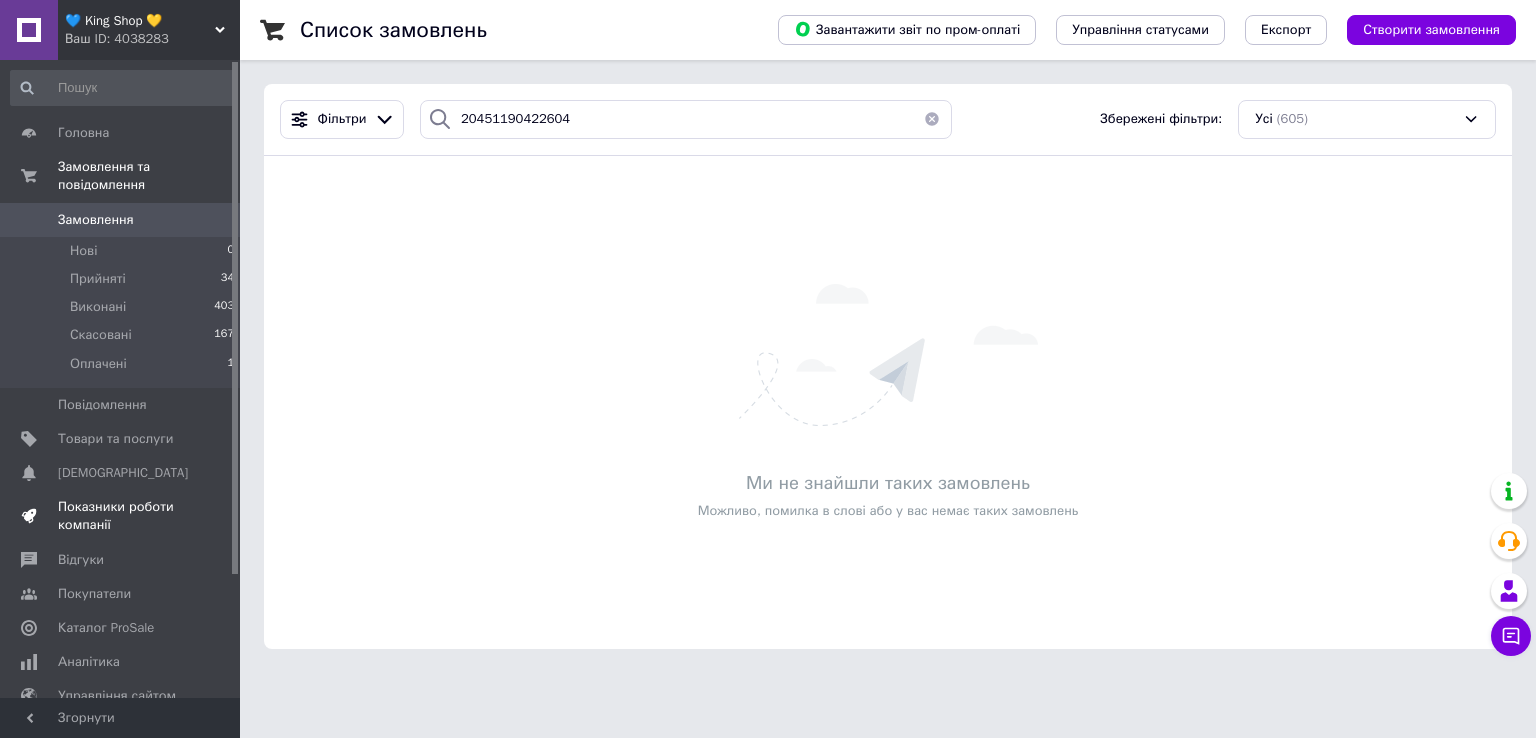 click on "Показники роботи компанії" at bounding box center (121, 516) 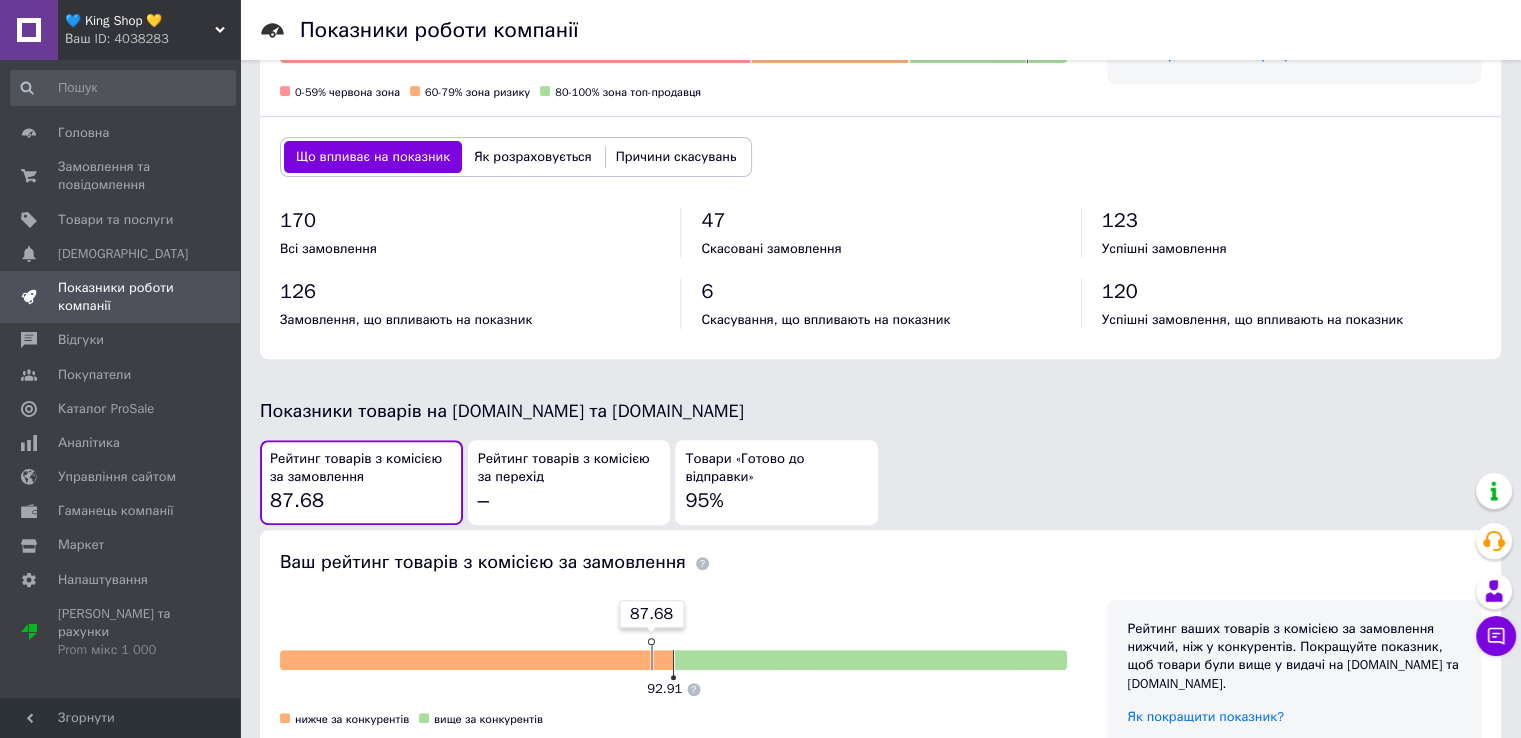 scroll, scrollTop: 1031, scrollLeft: 0, axis: vertical 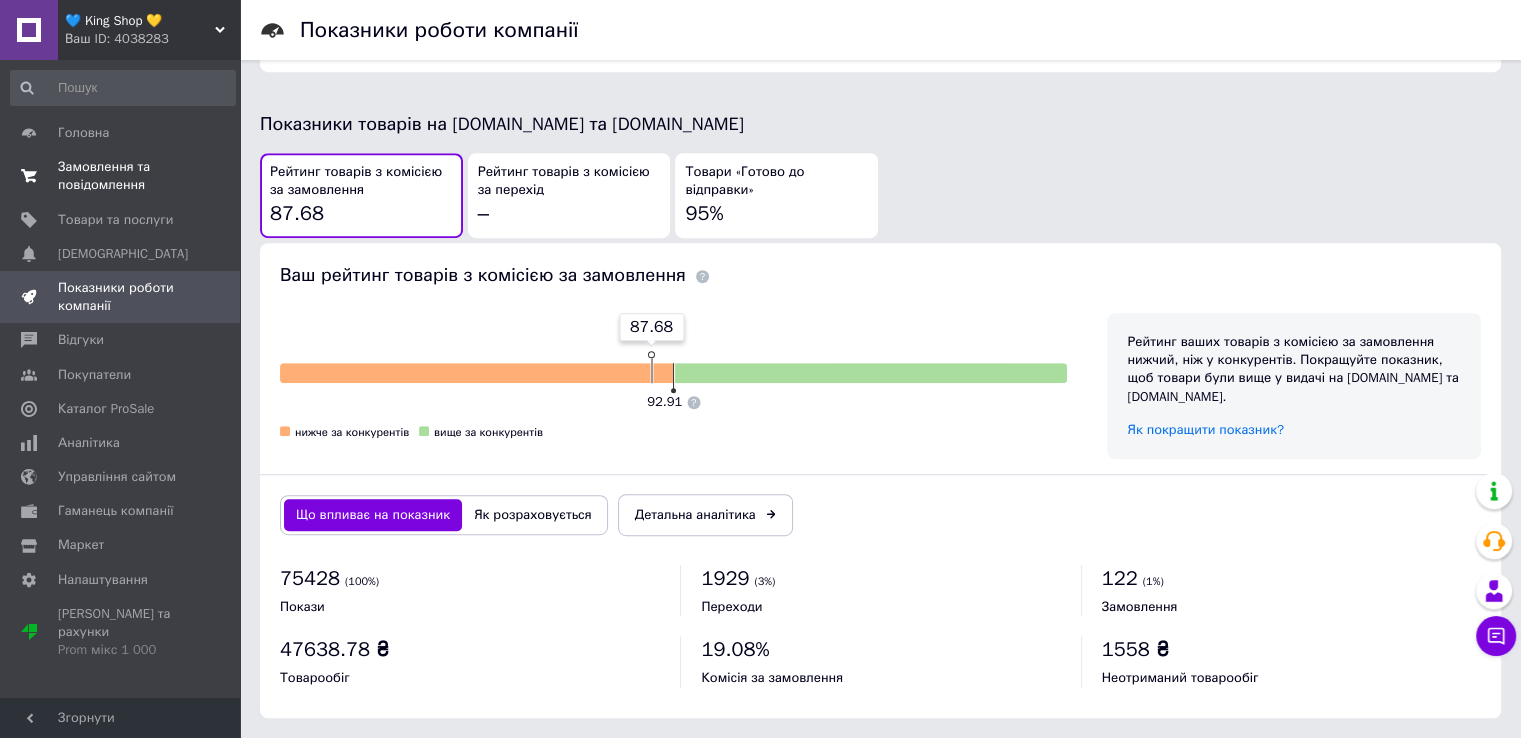 click on "Замовлення та повідомлення" at bounding box center (121, 176) 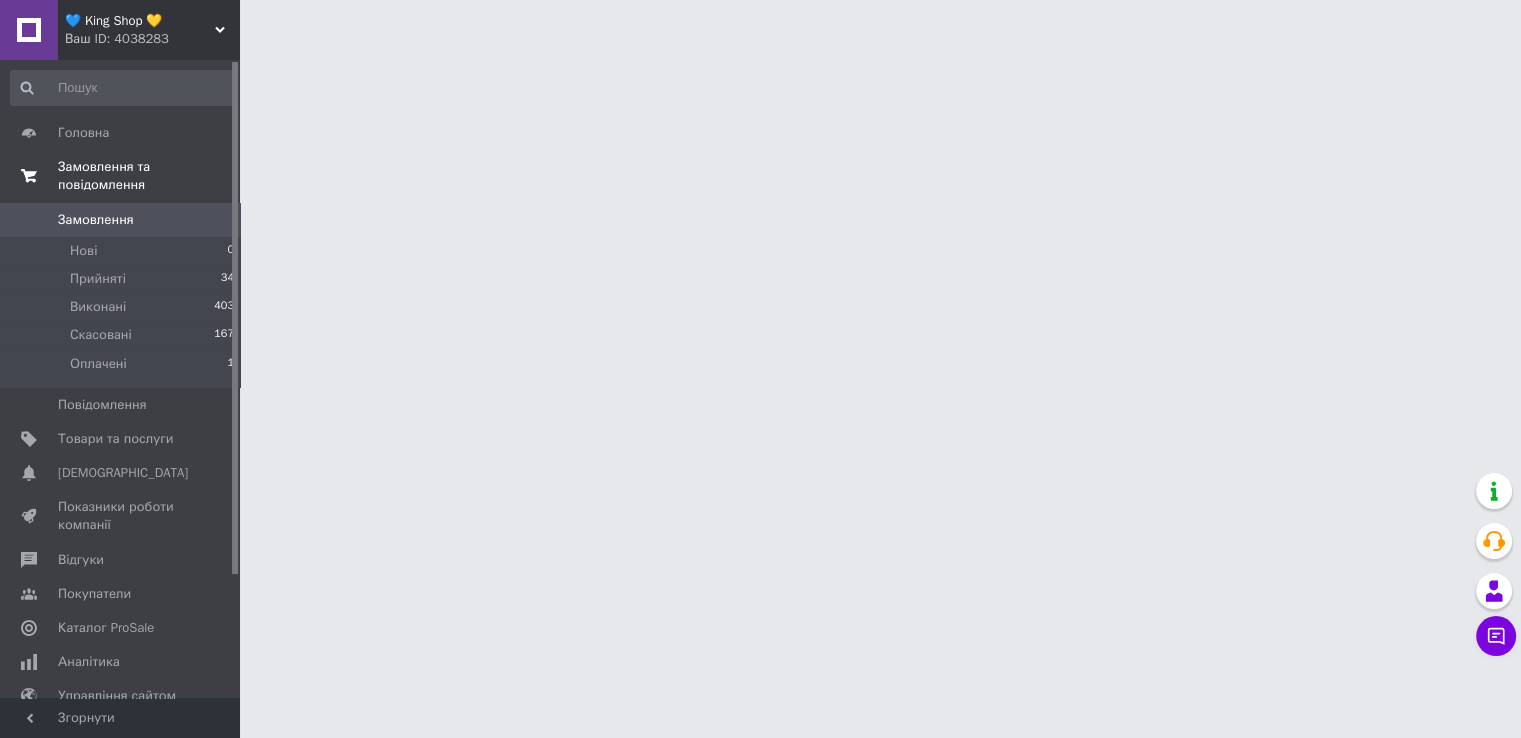 scroll, scrollTop: 0, scrollLeft: 0, axis: both 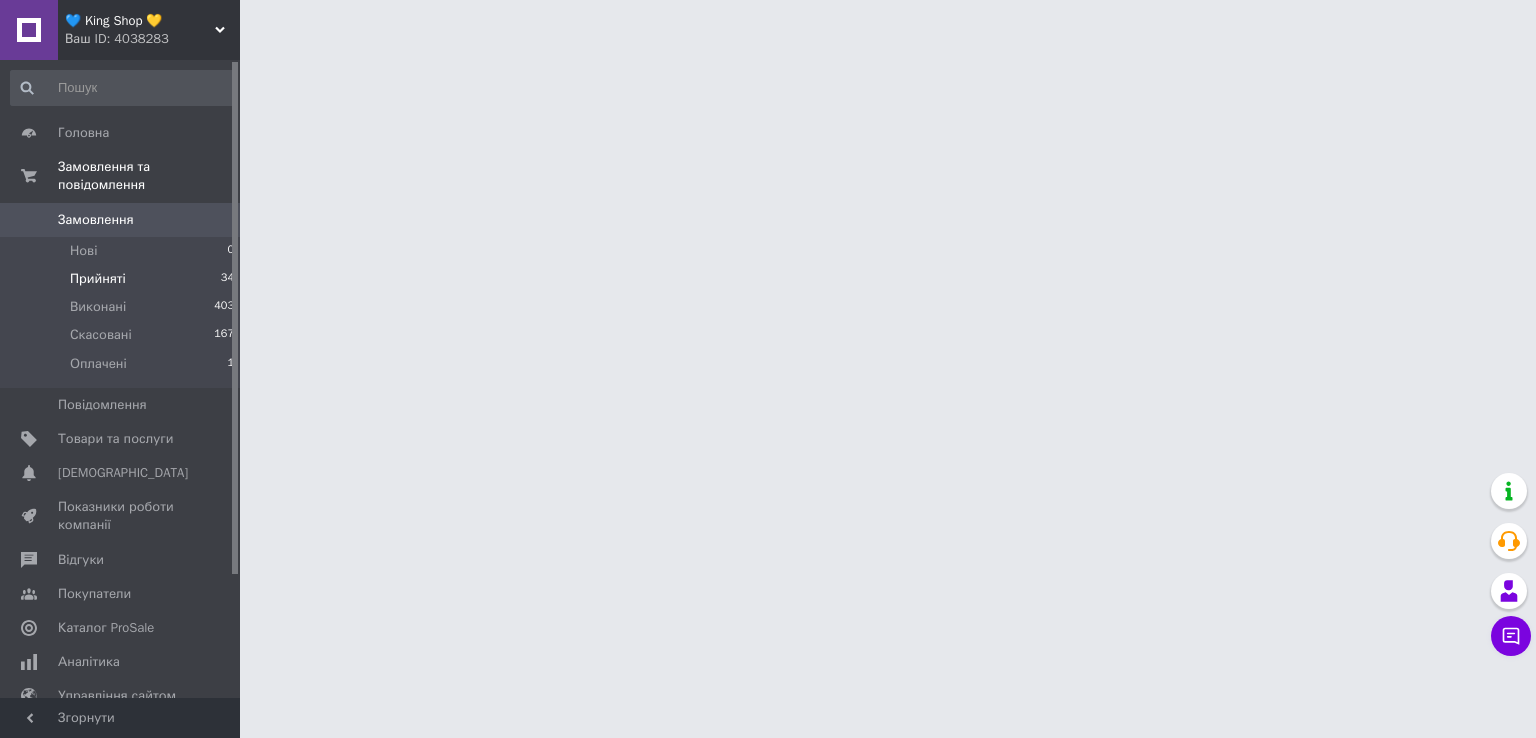 click on "Прийняті 34" at bounding box center [123, 279] 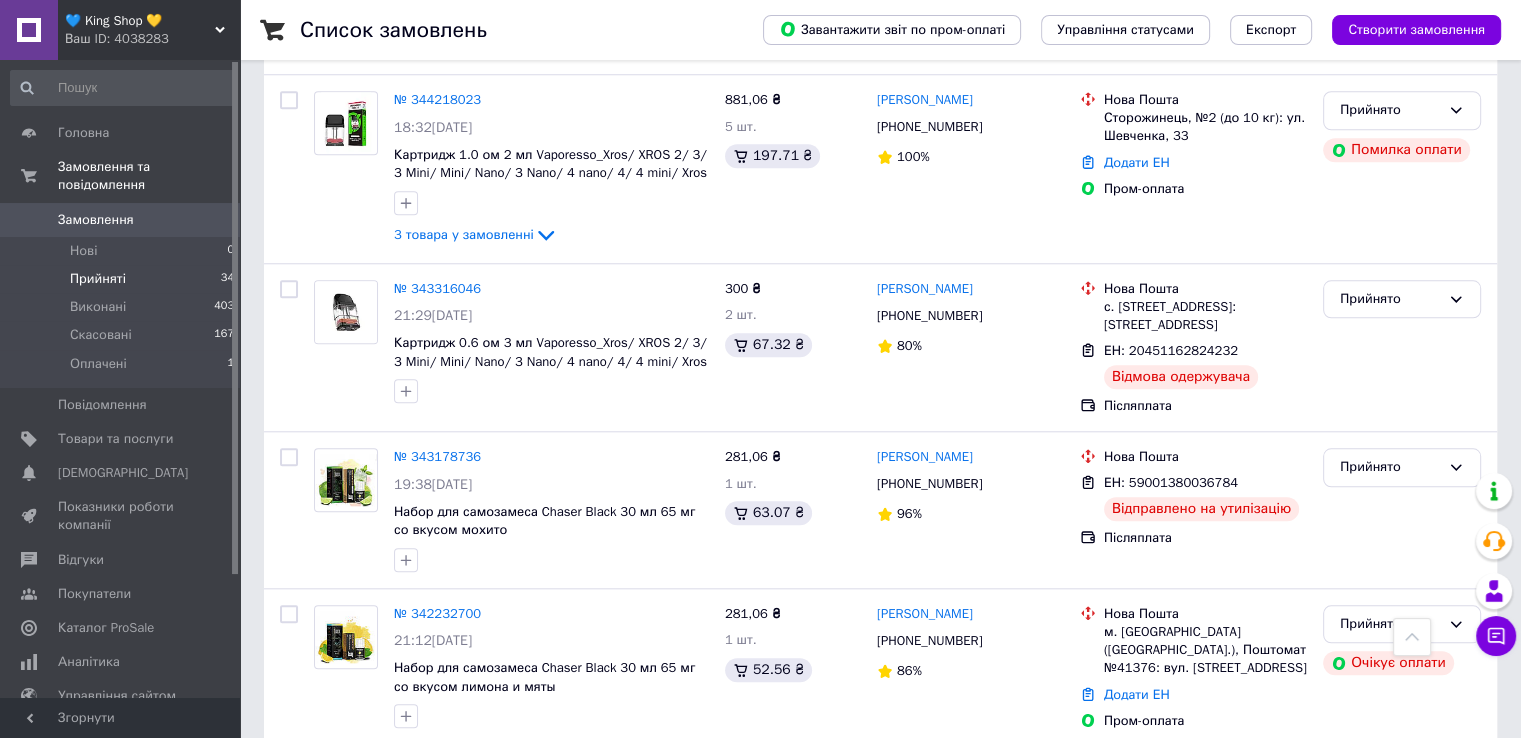 scroll, scrollTop: 1878, scrollLeft: 0, axis: vertical 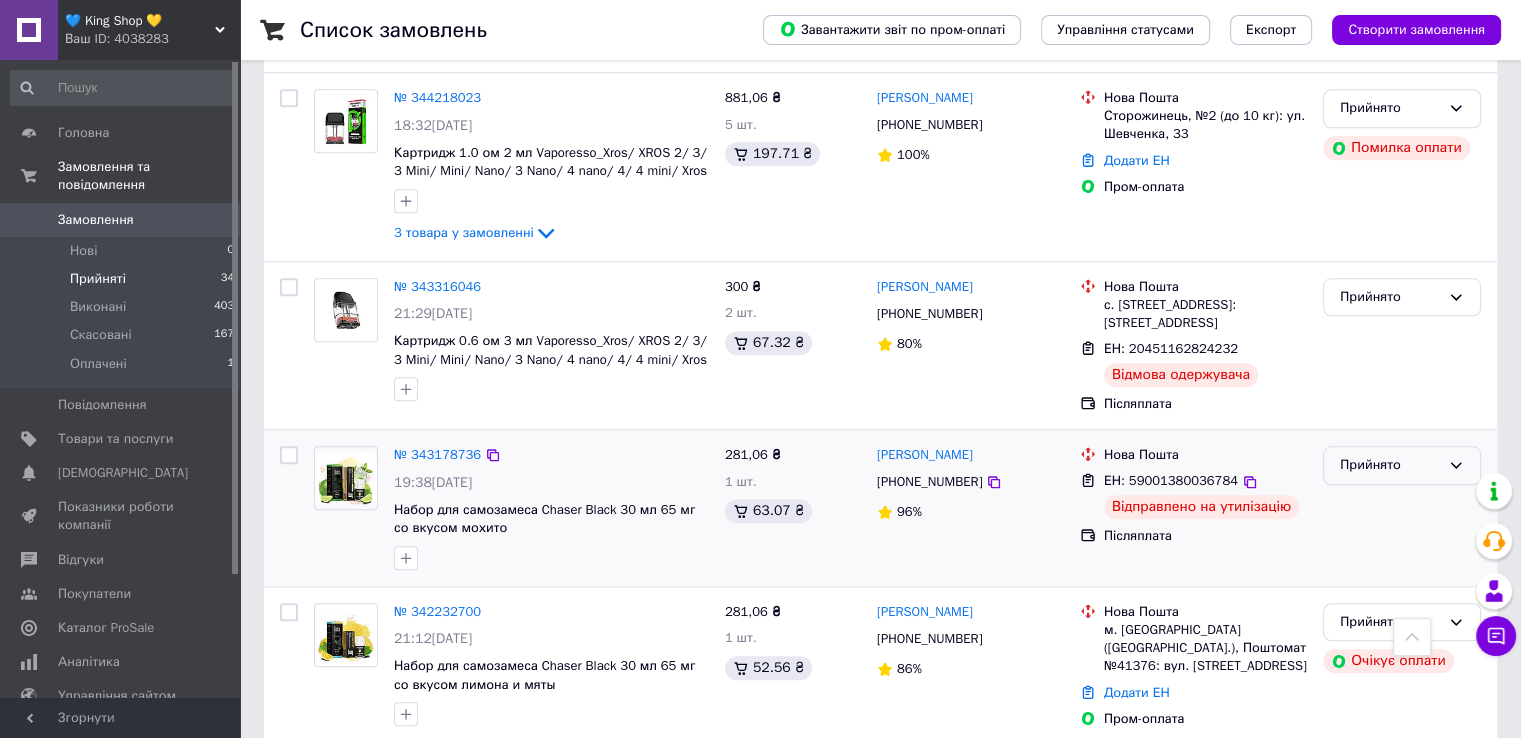 click on "Прийнято" at bounding box center (1390, 465) 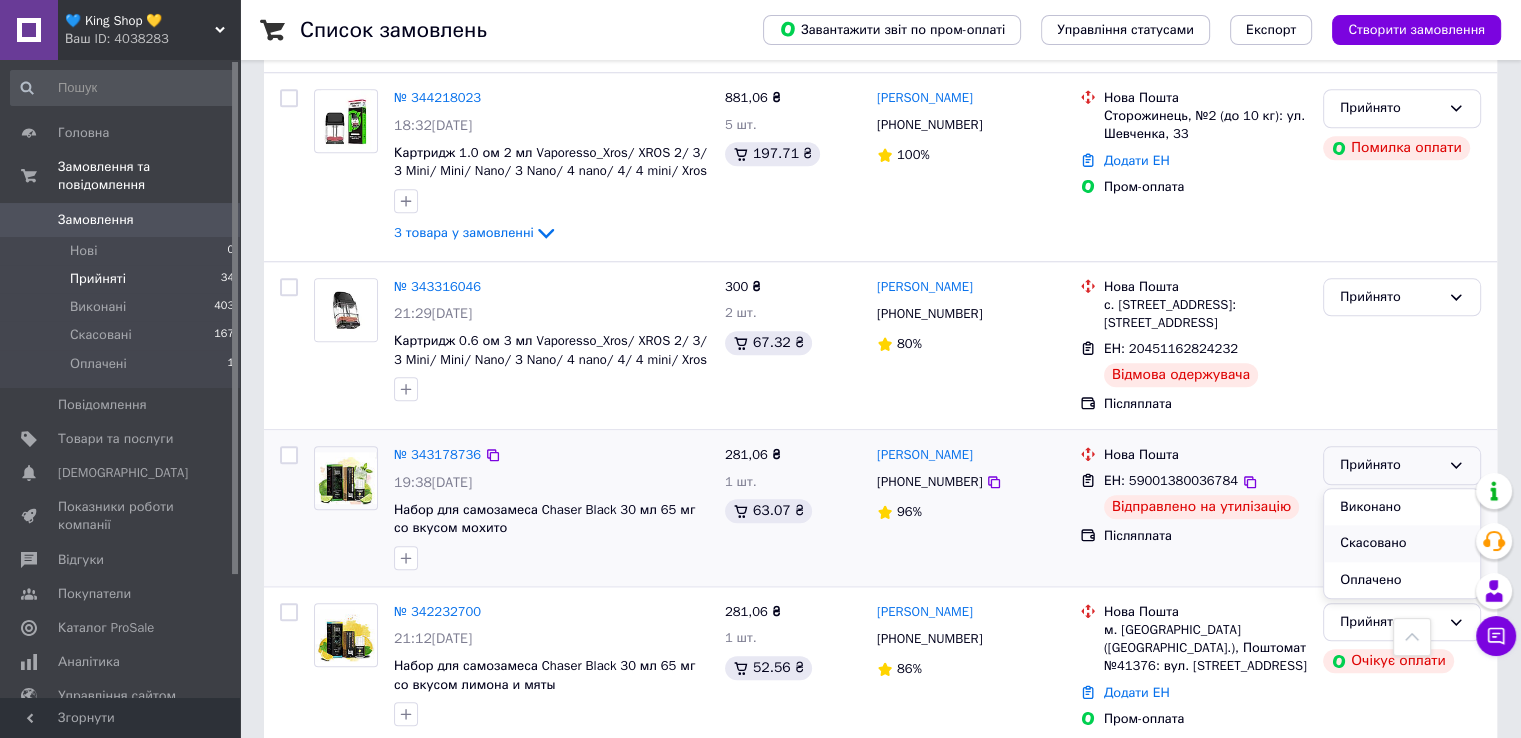 click on "Скасовано" at bounding box center [1402, 543] 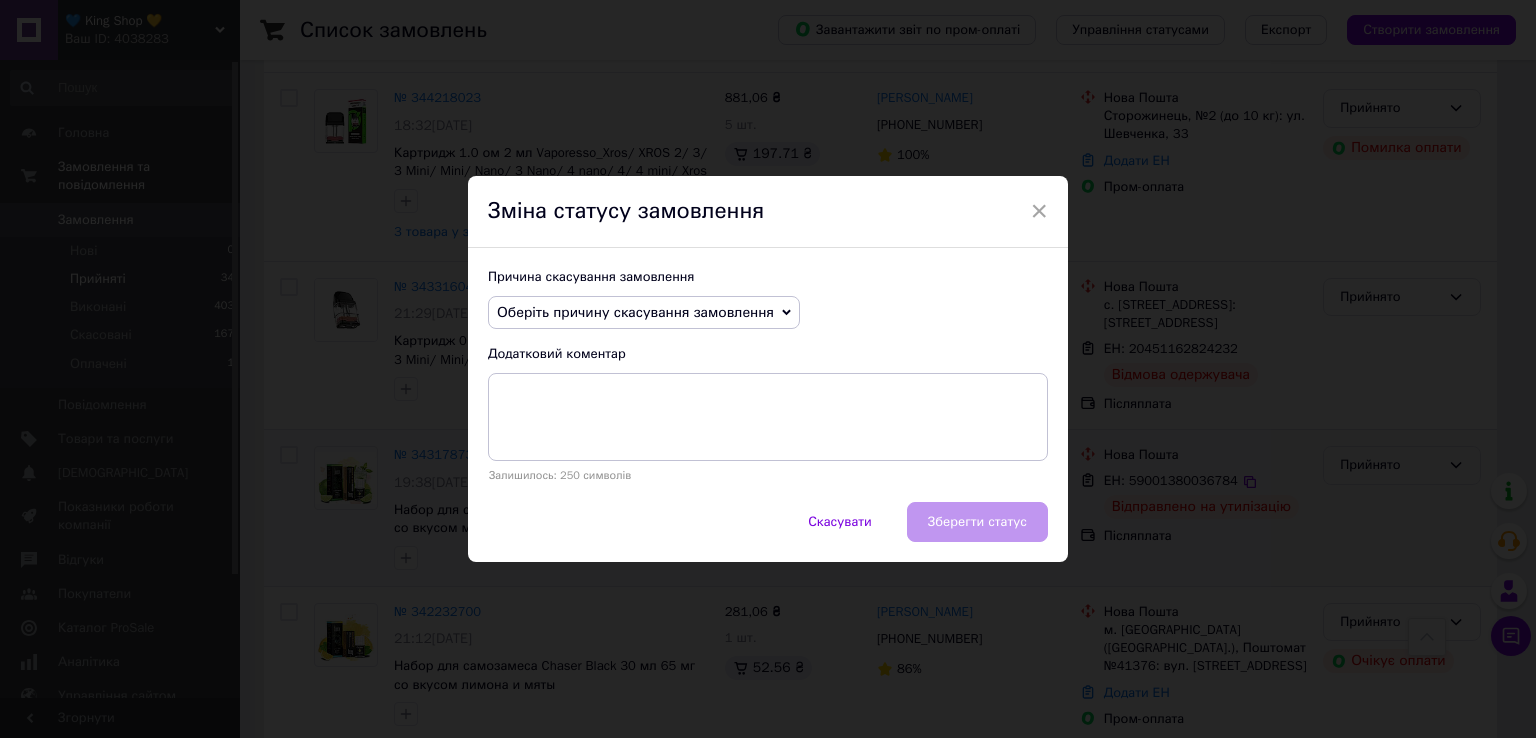 click on "Оберіть причину скасування замовлення" at bounding box center (635, 312) 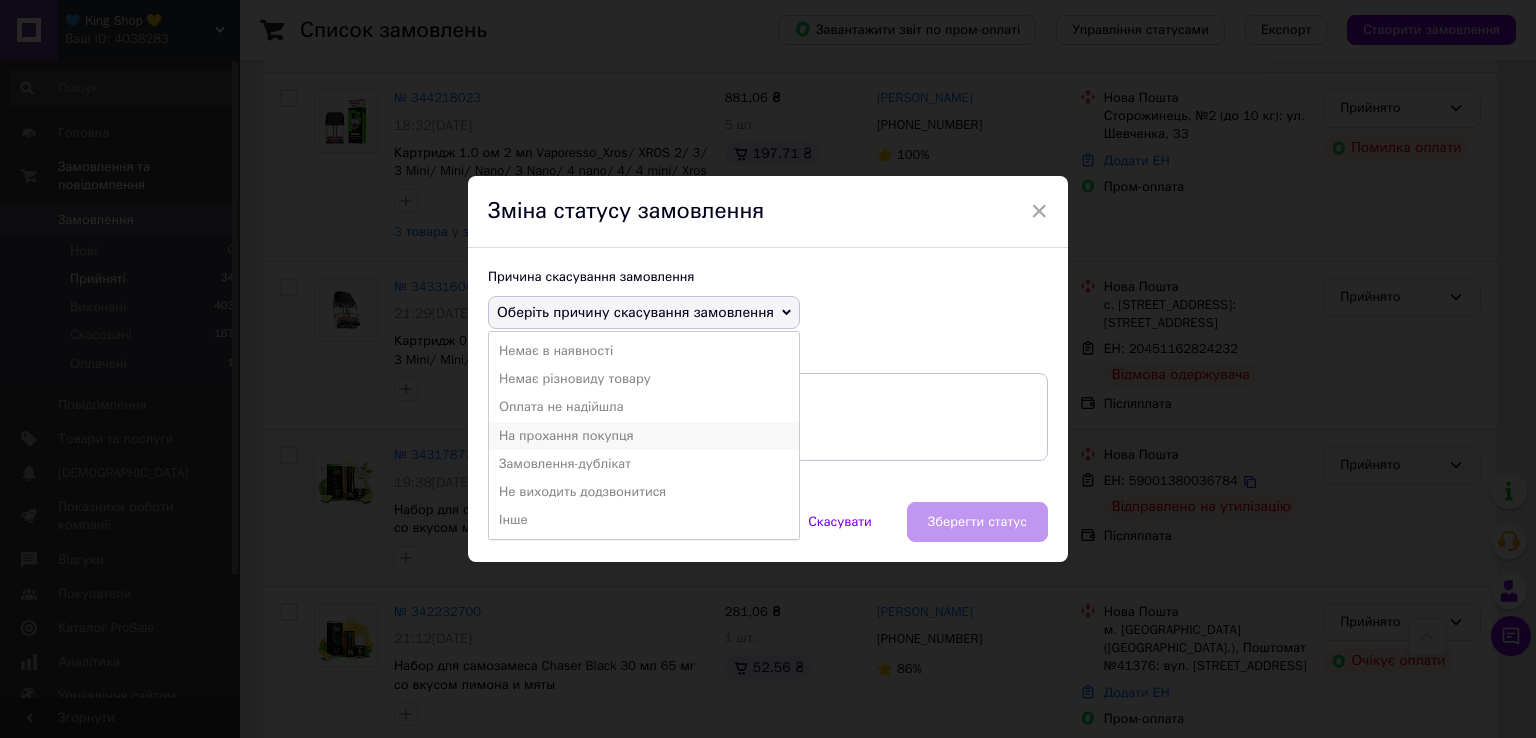 click on "На прохання покупця" at bounding box center [644, 436] 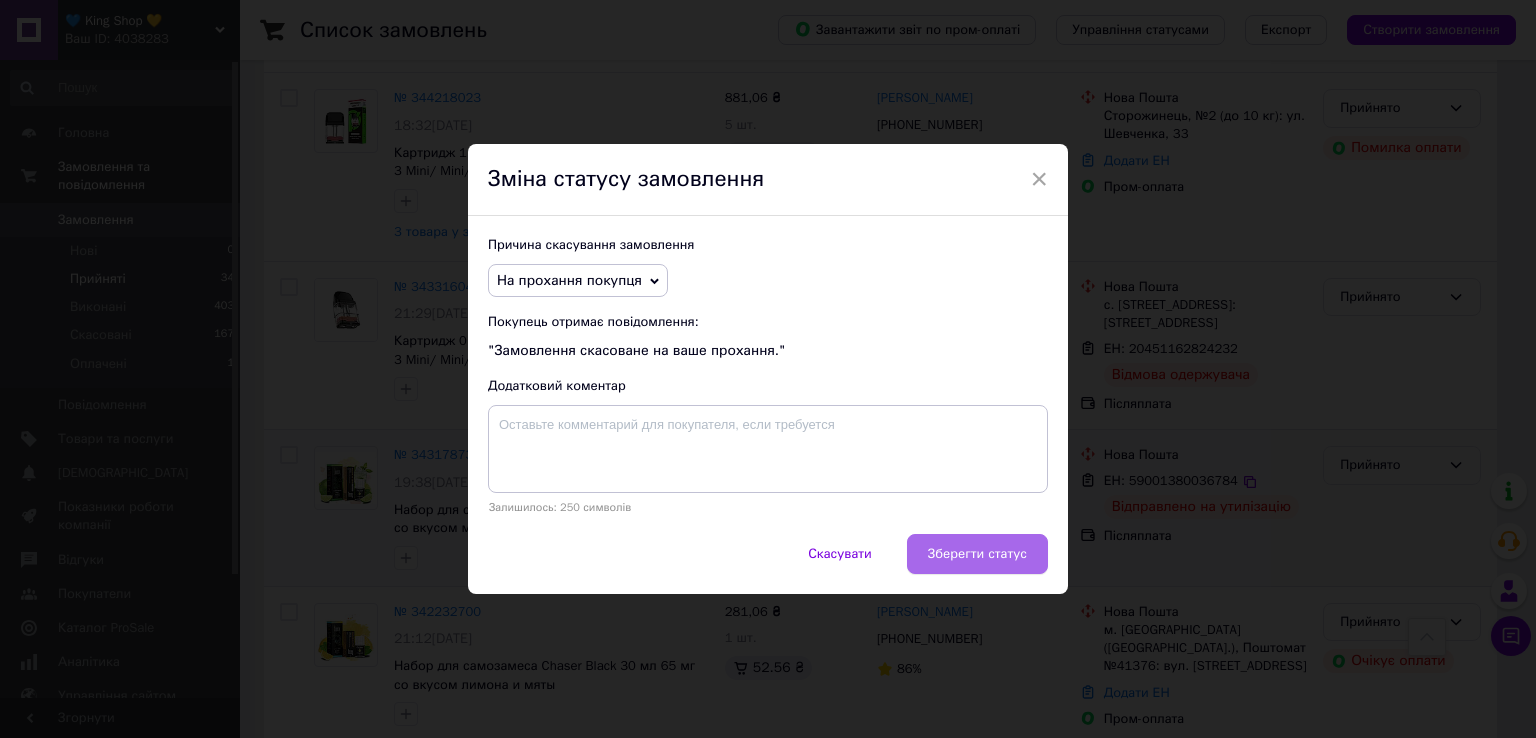 drag, startPoint x: 1033, startPoint y: 596, endPoint x: 1005, endPoint y: 558, distance: 47.201694 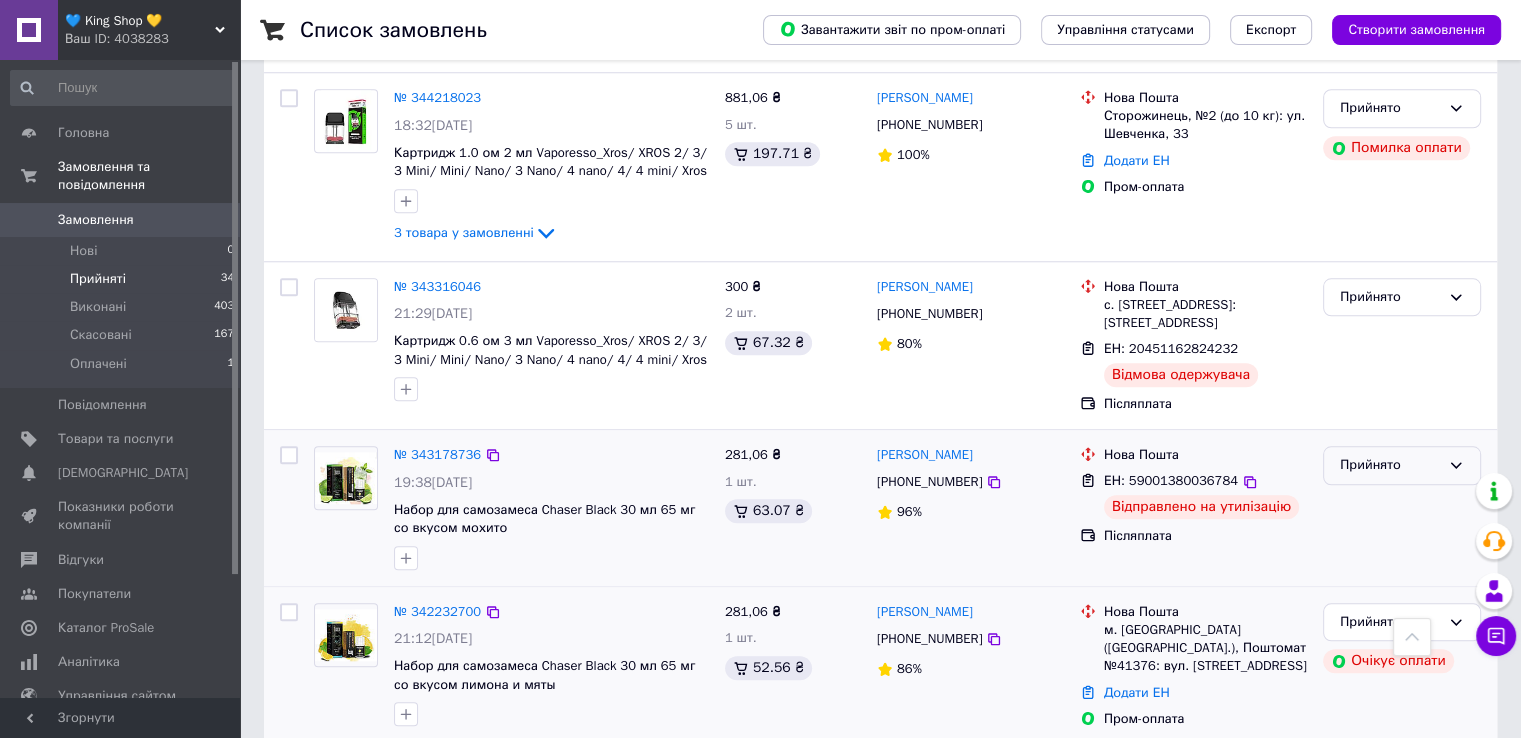 click on "Владислав Бузикін" at bounding box center (970, 612) 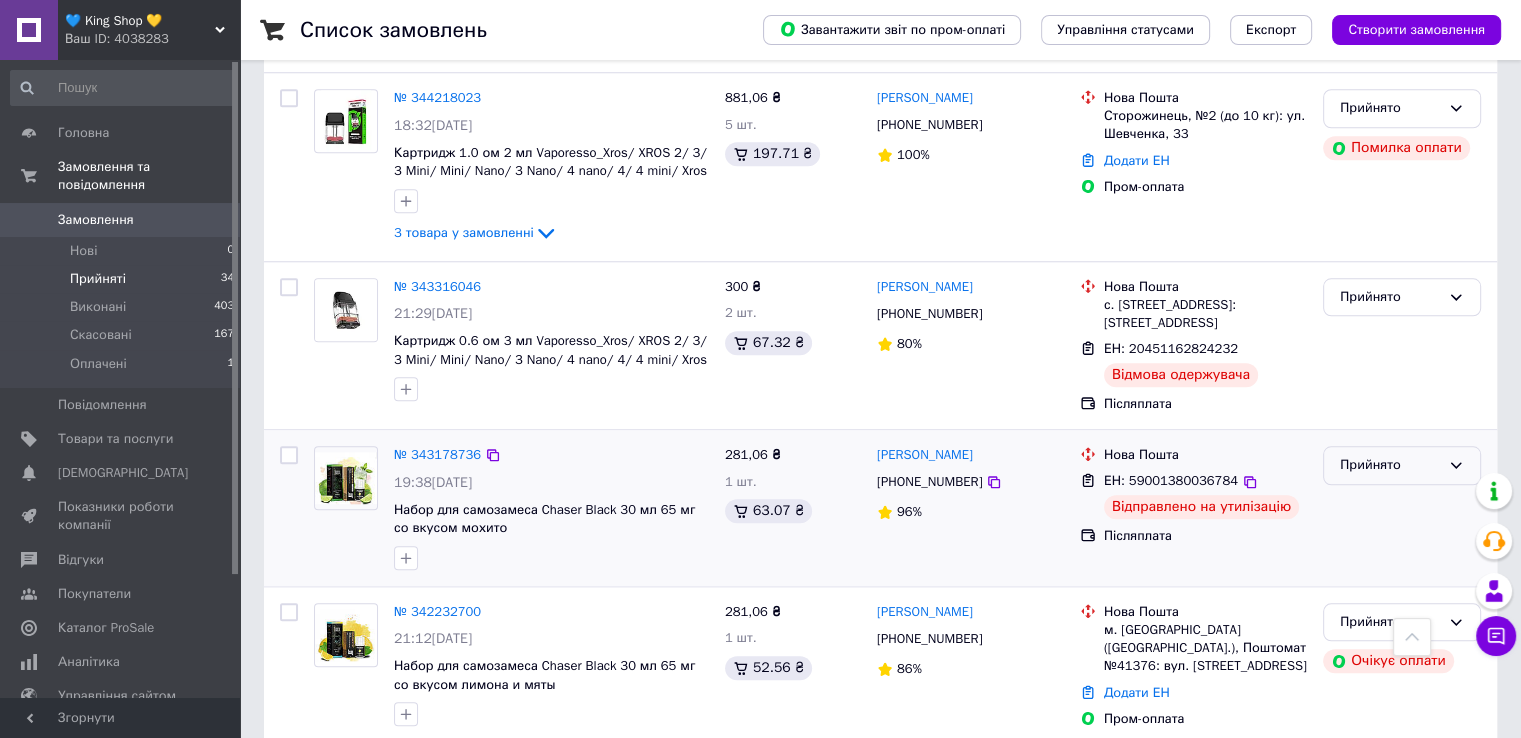 click on "Прийнято" at bounding box center [1402, 465] 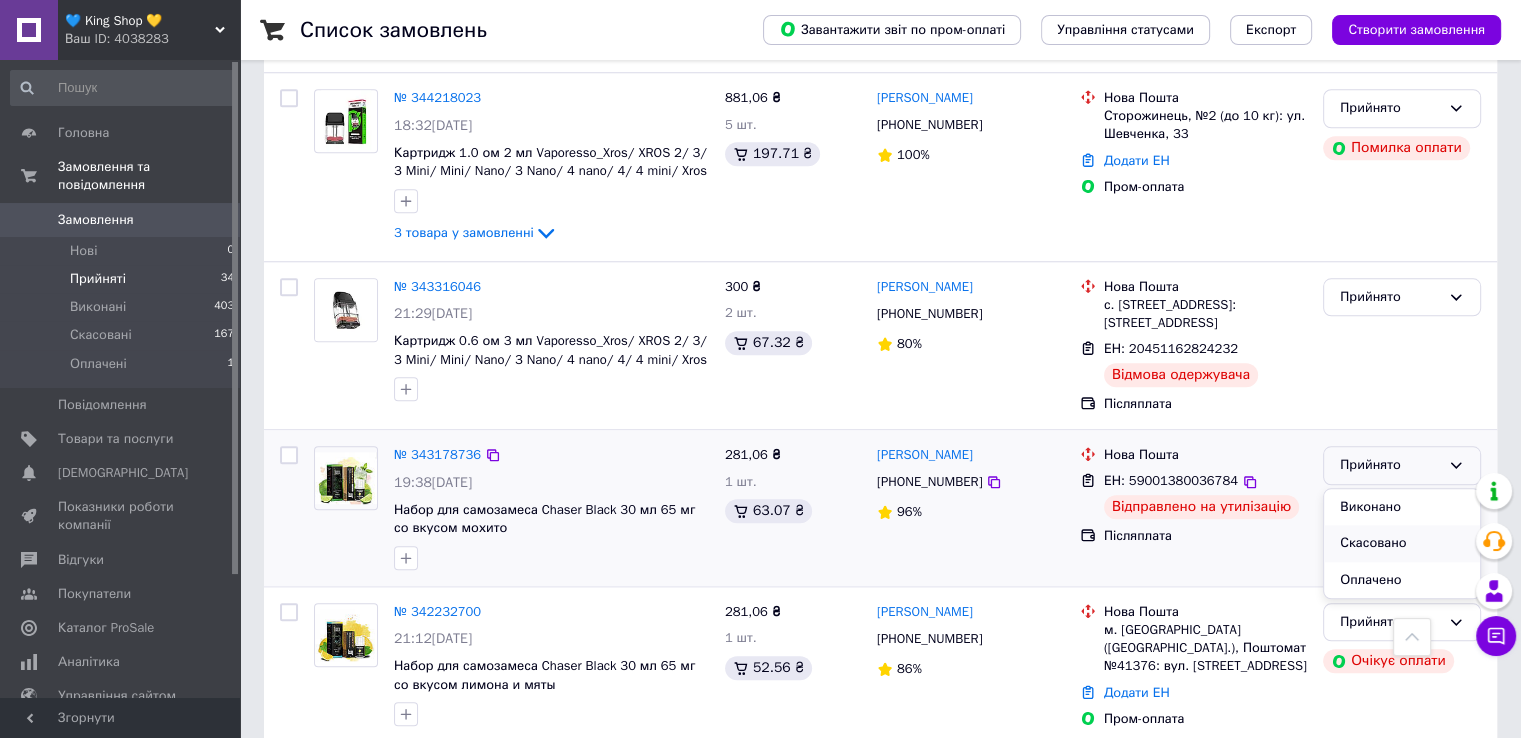 click on "Скасовано" at bounding box center (1402, 543) 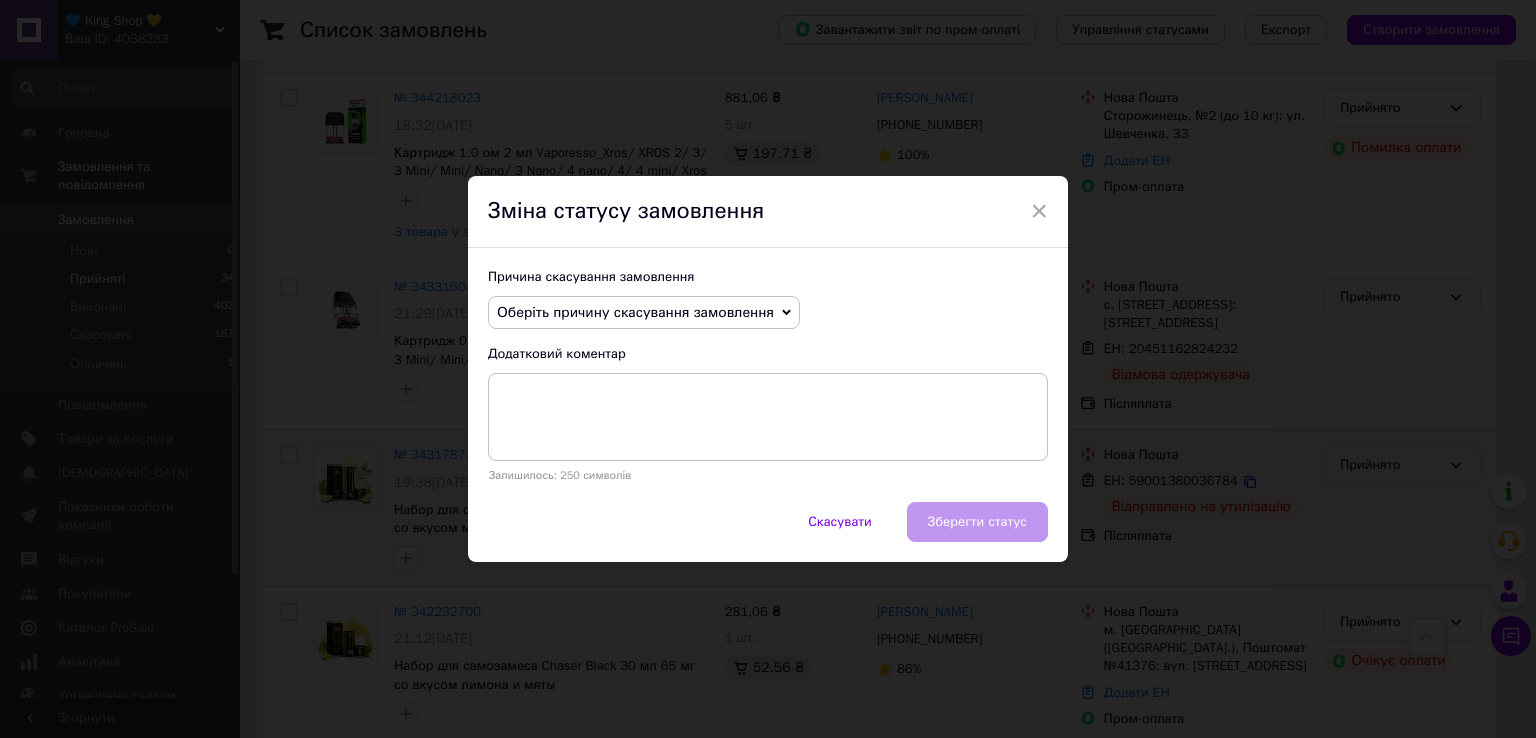 click on "Оберіть причину скасування замовлення" at bounding box center (635, 312) 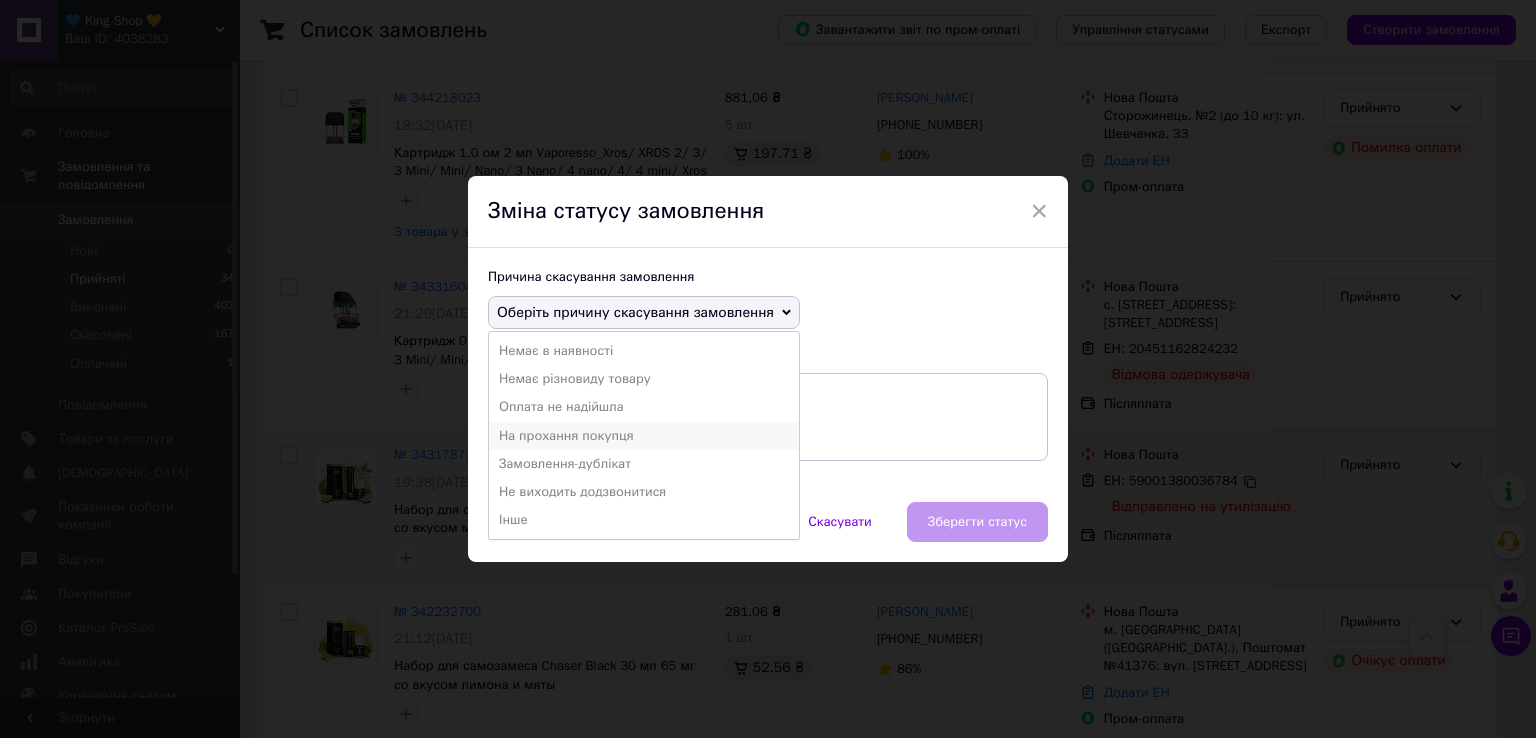 click on "На прохання покупця" at bounding box center (644, 436) 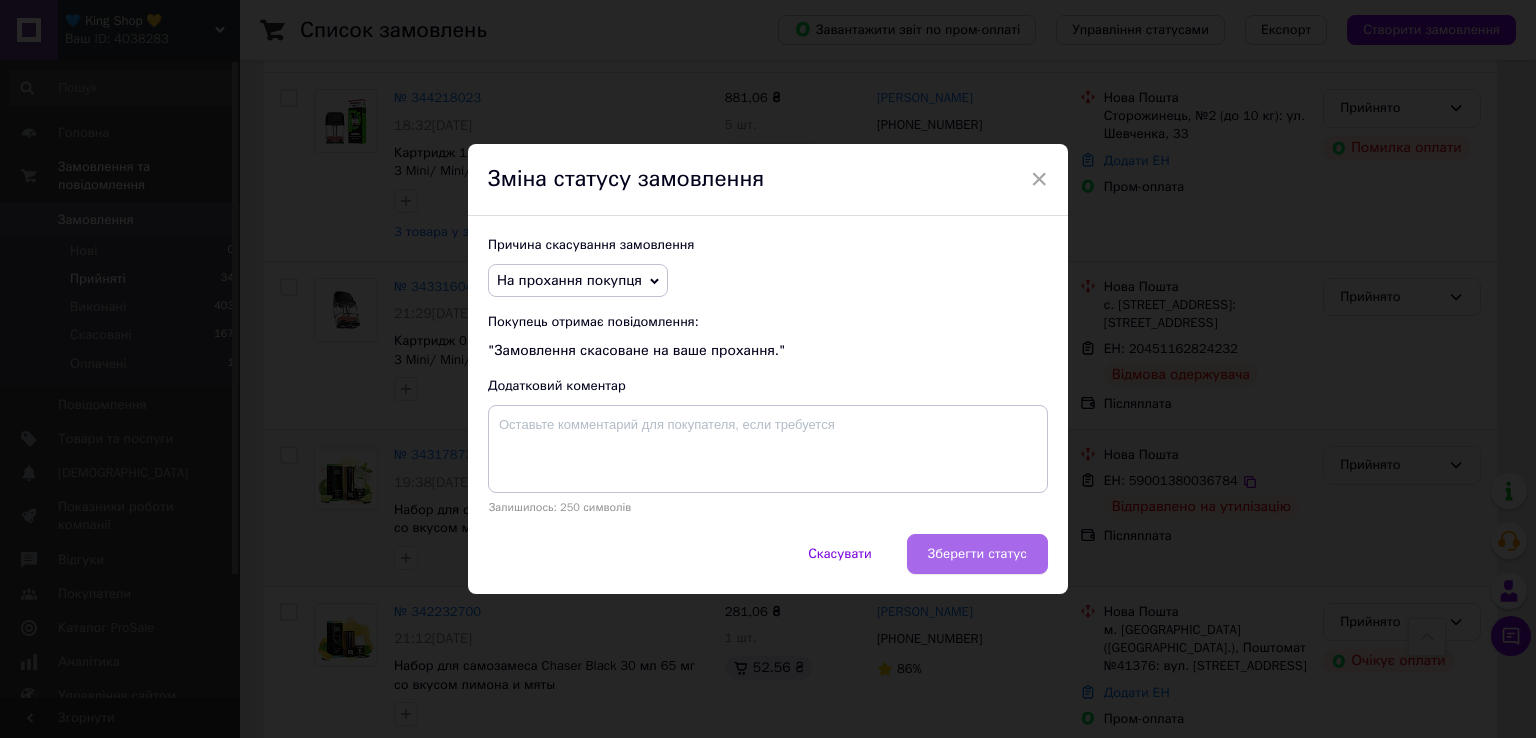 click on "Зберегти статус" at bounding box center [977, 554] 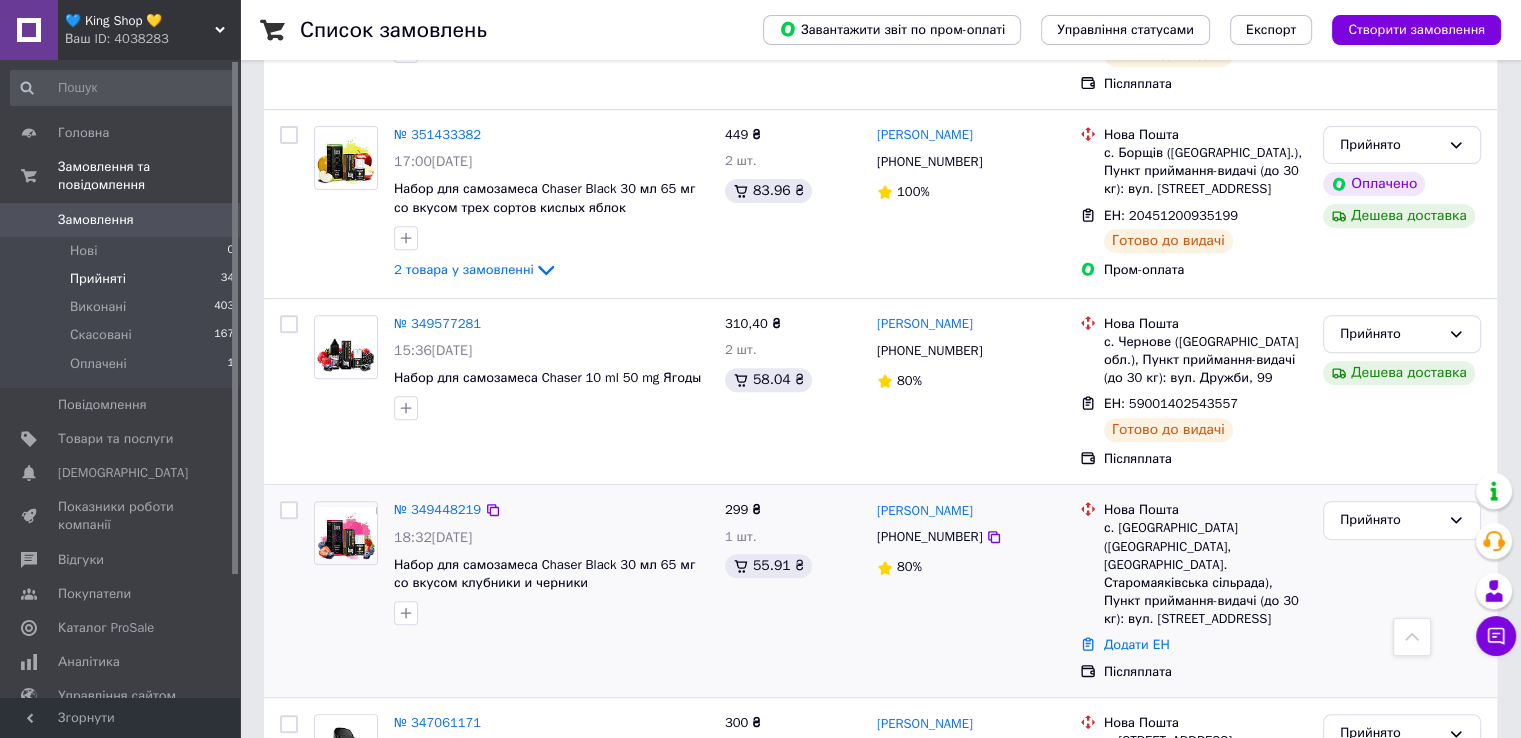 scroll, scrollTop: 588, scrollLeft: 0, axis: vertical 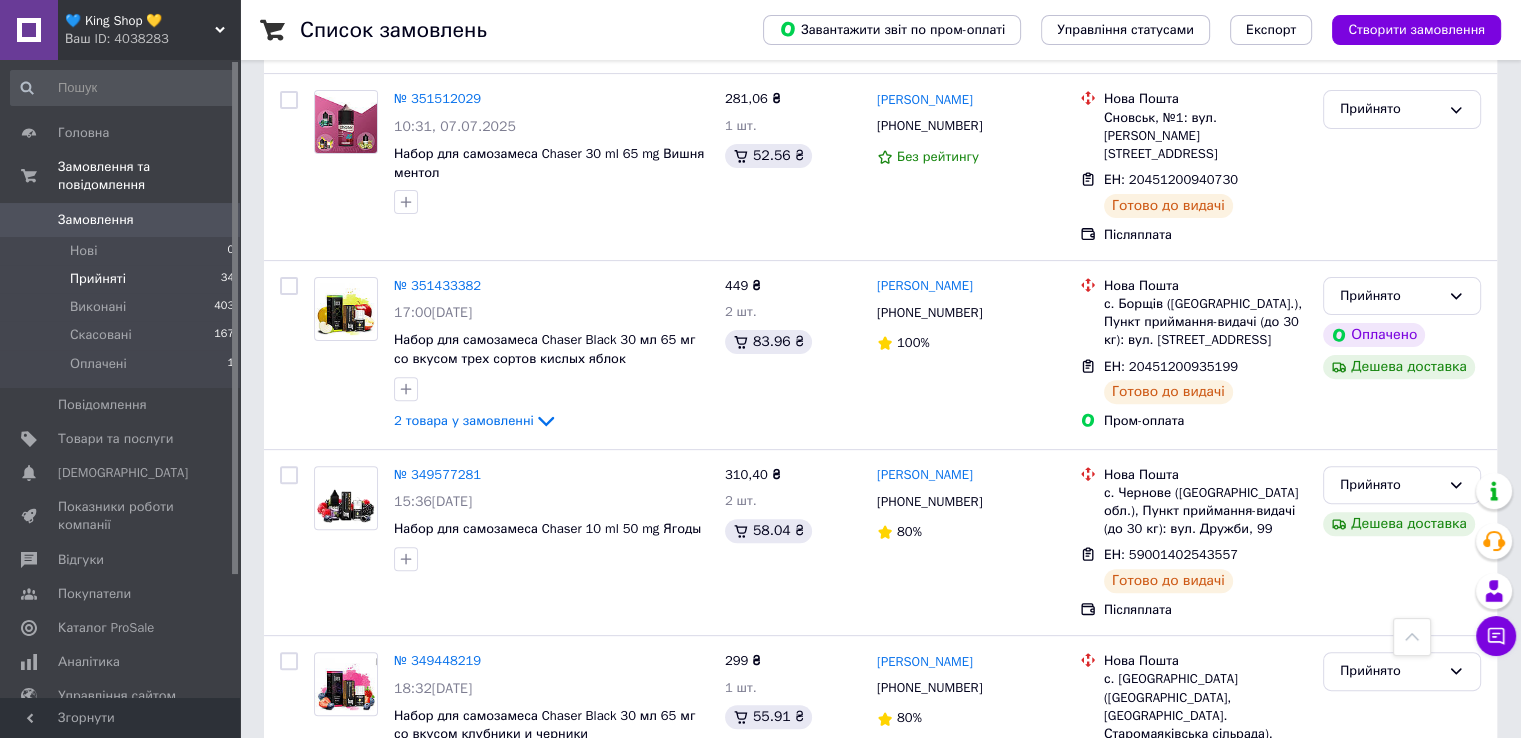 click on "Прийняті 34" at bounding box center (123, 279) 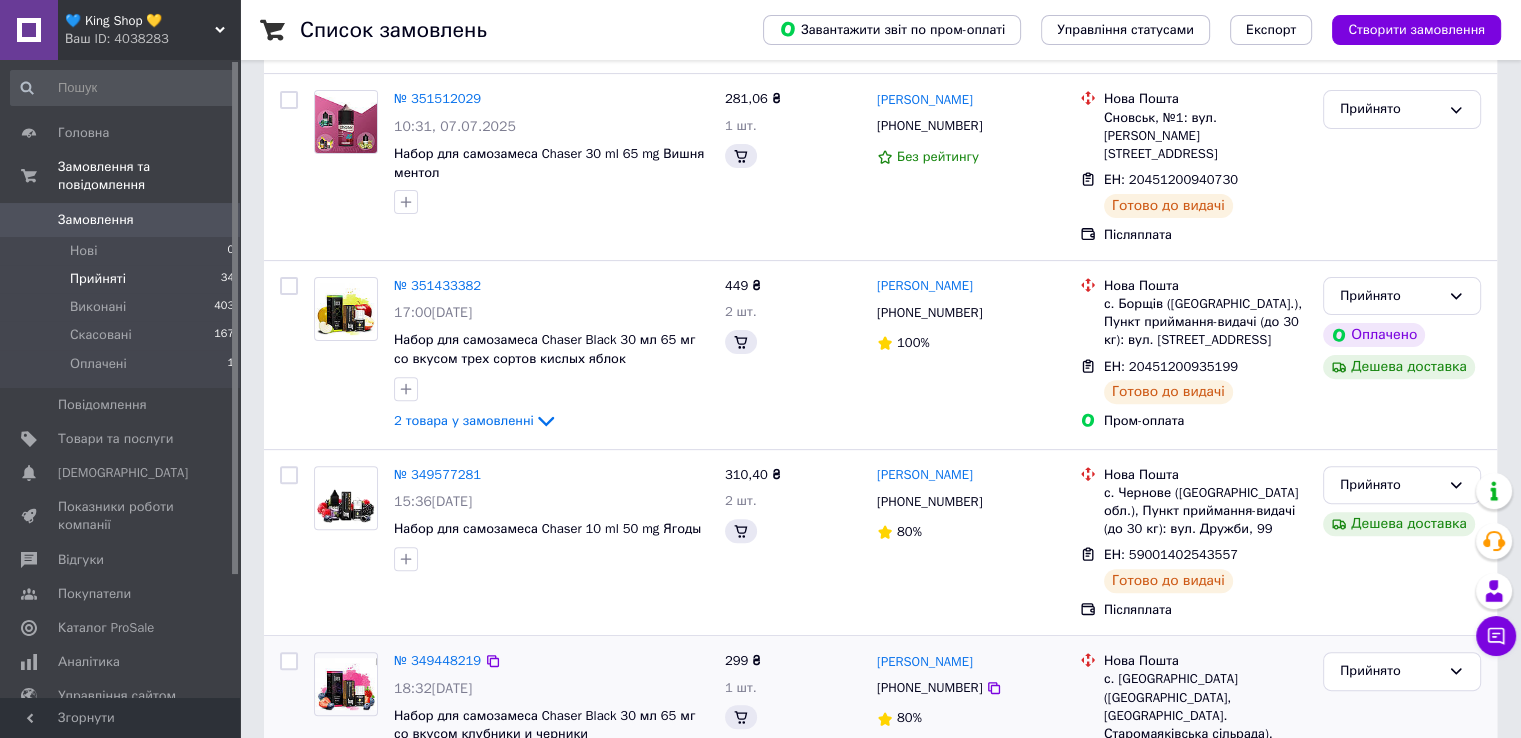 scroll, scrollTop: 0, scrollLeft: 0, axis: both 